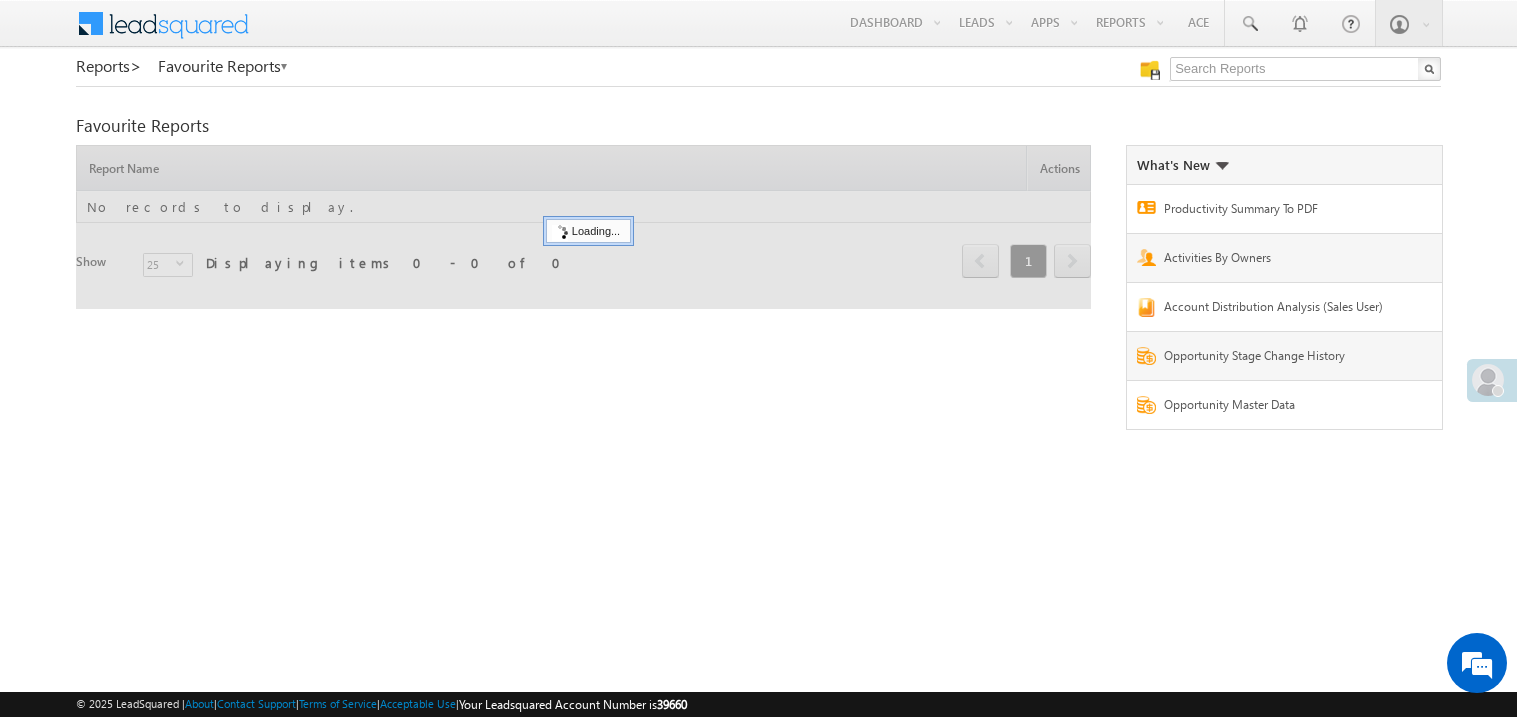 scroll, scrollTop: 0, scrollLeft: 0, axis: both 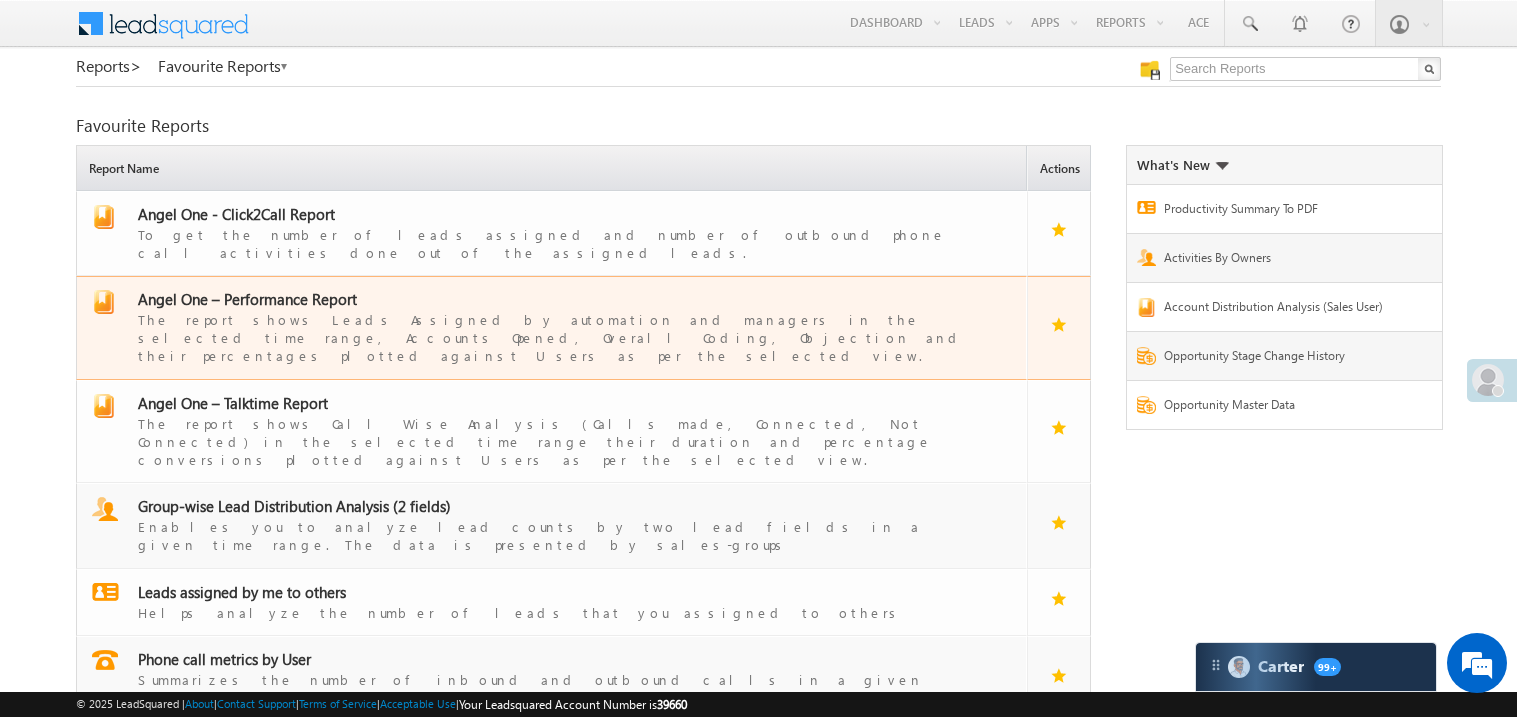 click on "Angel One – Performance Report" at bounding box center [247, 299] 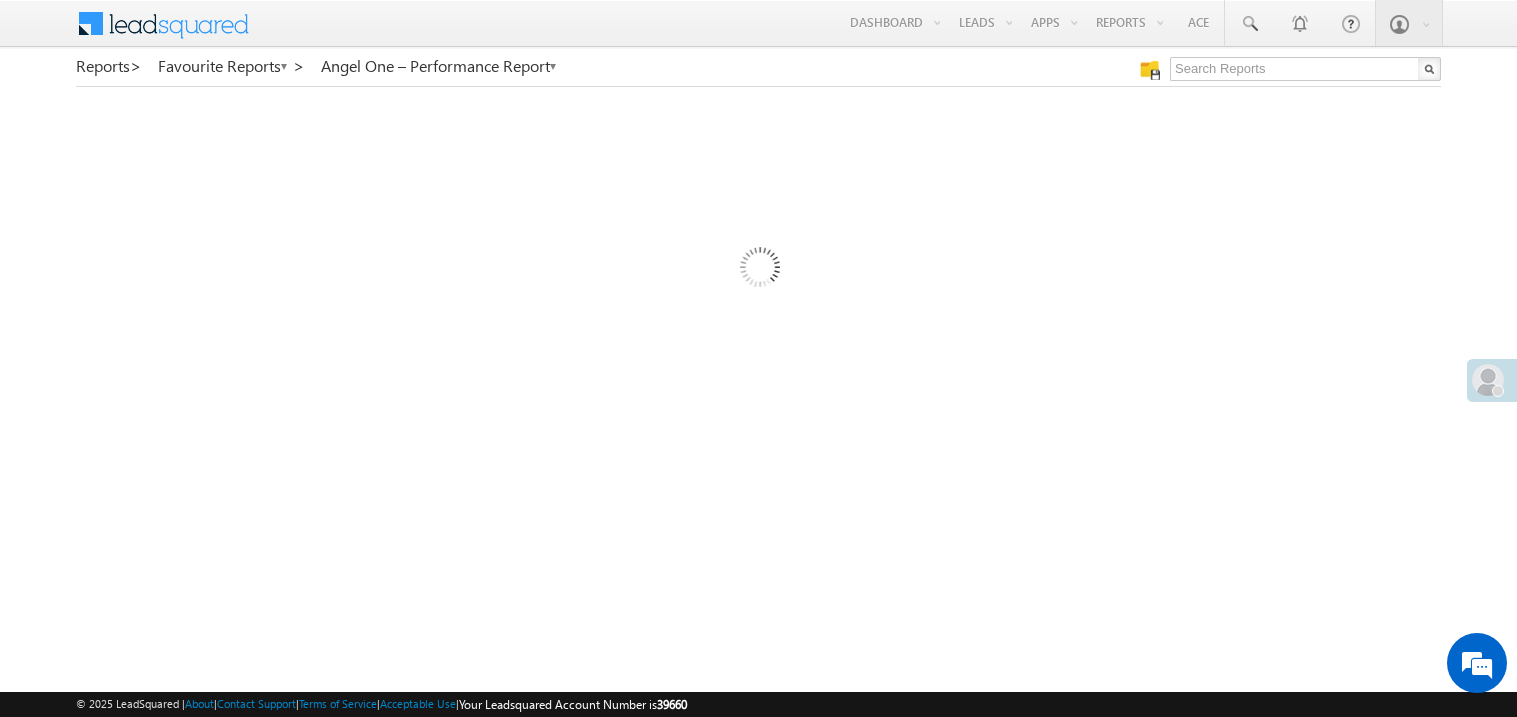 scroll, scrollTop: 0, scrollLeft: 0, axis: both 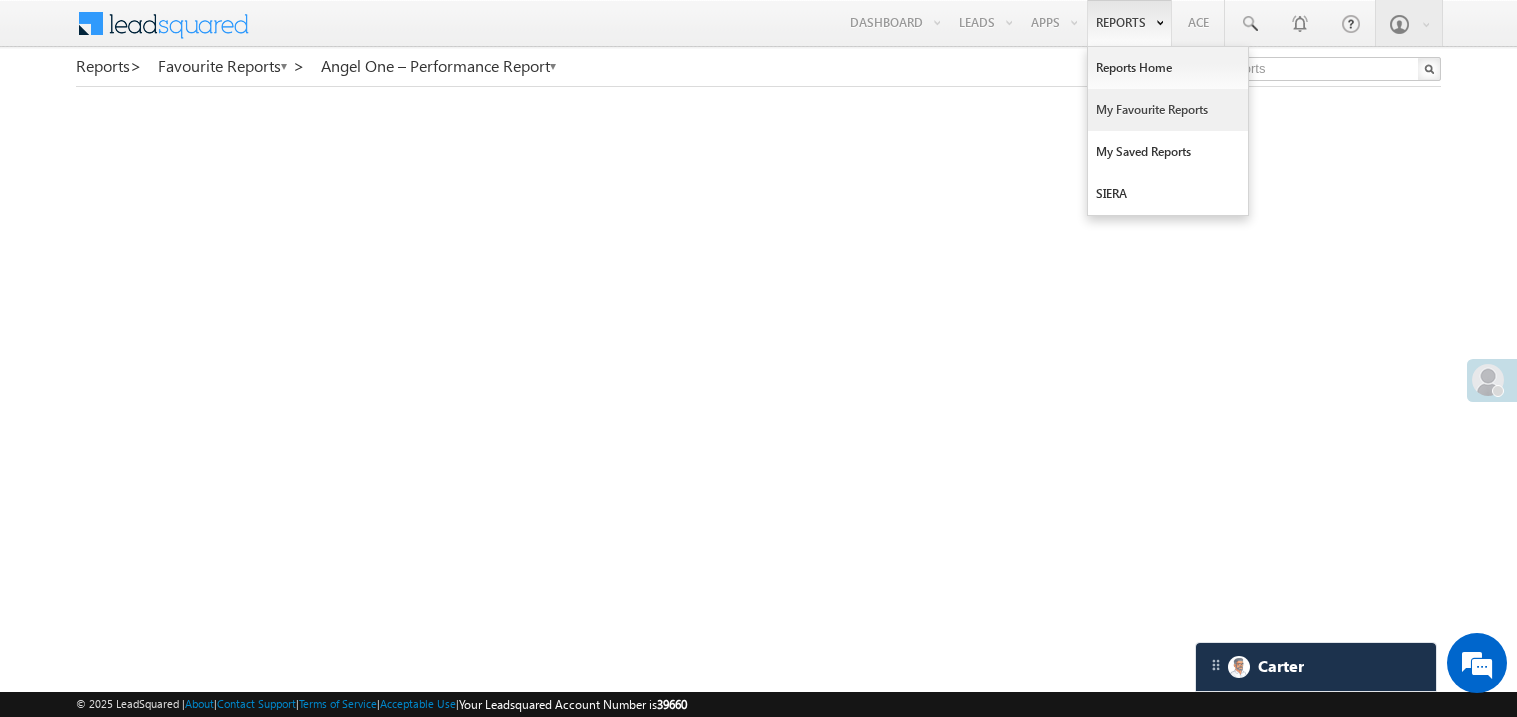 click on "My Favourite Reports" at bounding box center [1168, 110] 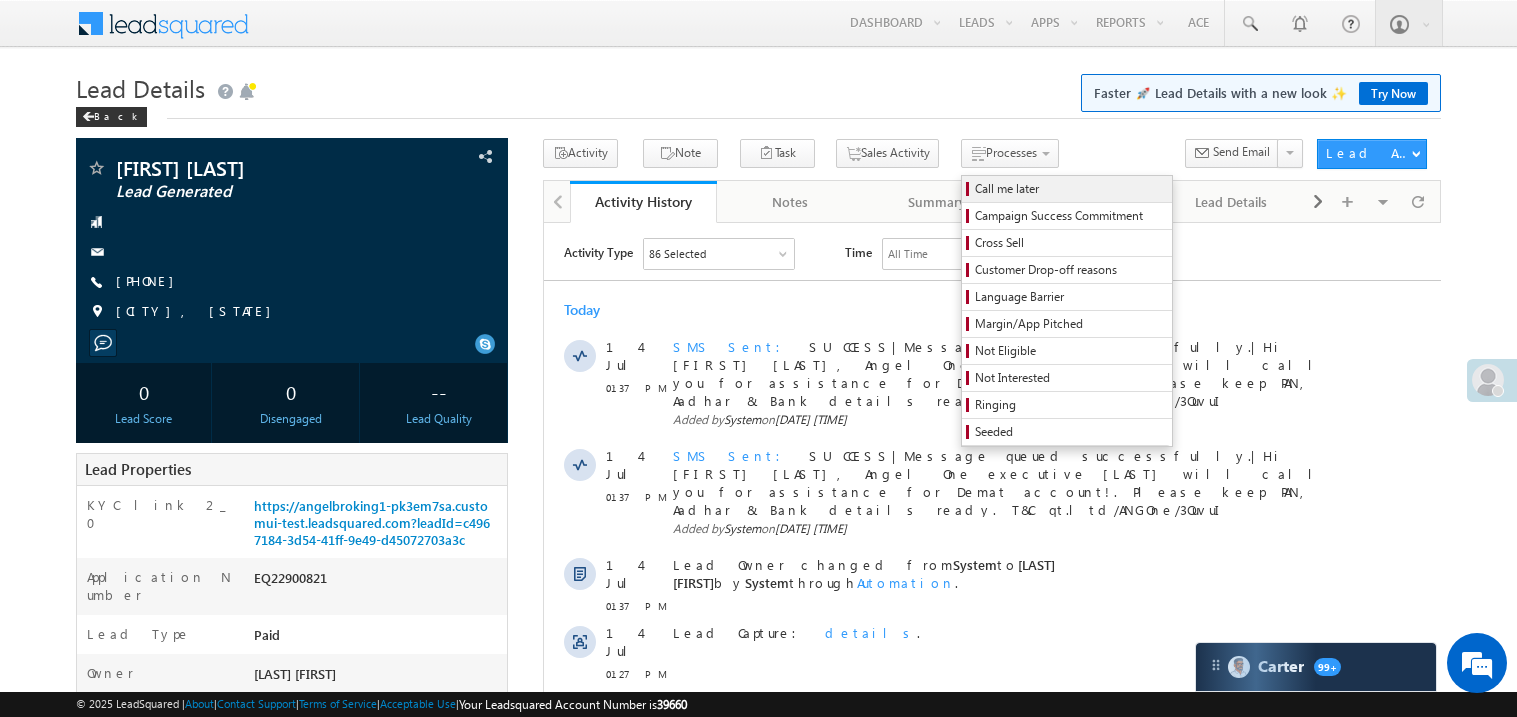 scroll, scrollTop: 0, scrollLeft: 0, axis: both 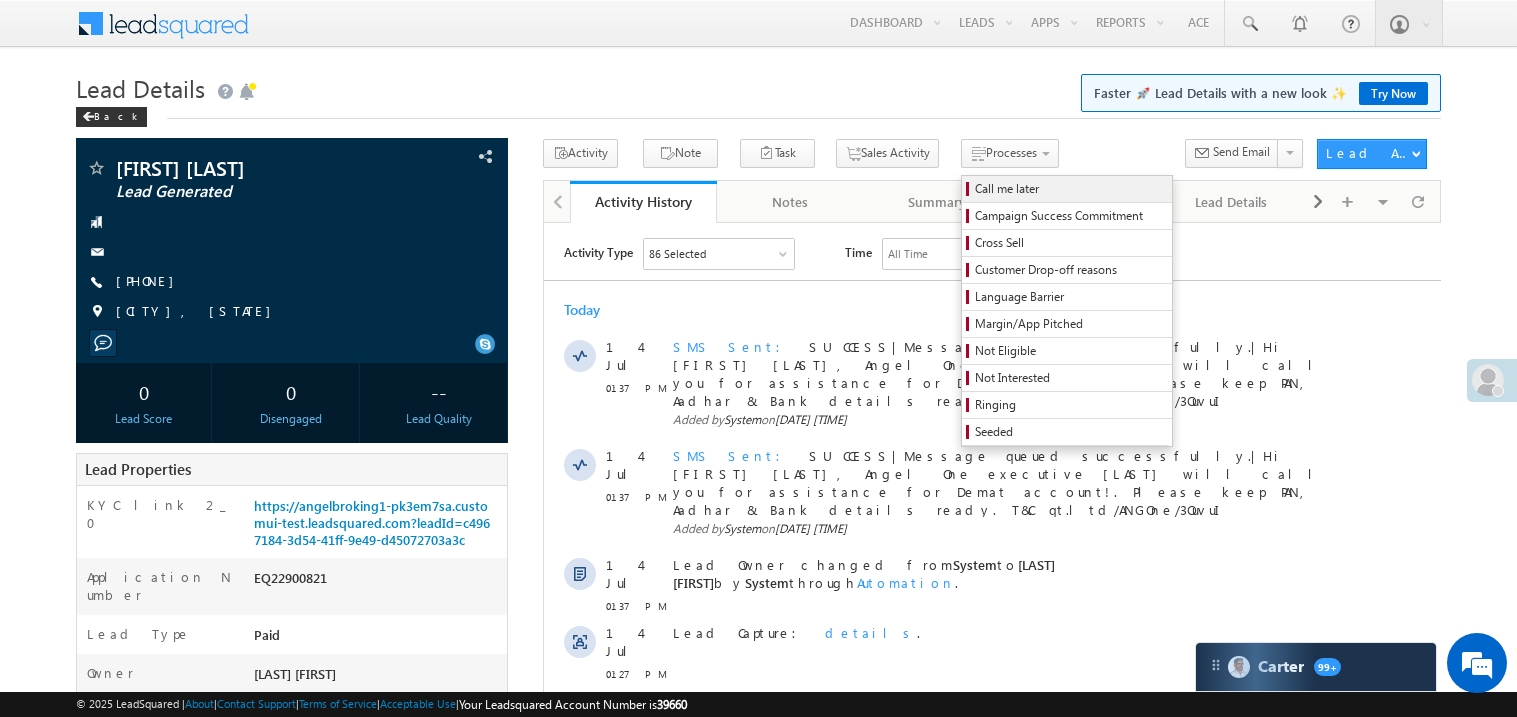click on "Call me later" at bounding box center (1070, 189) 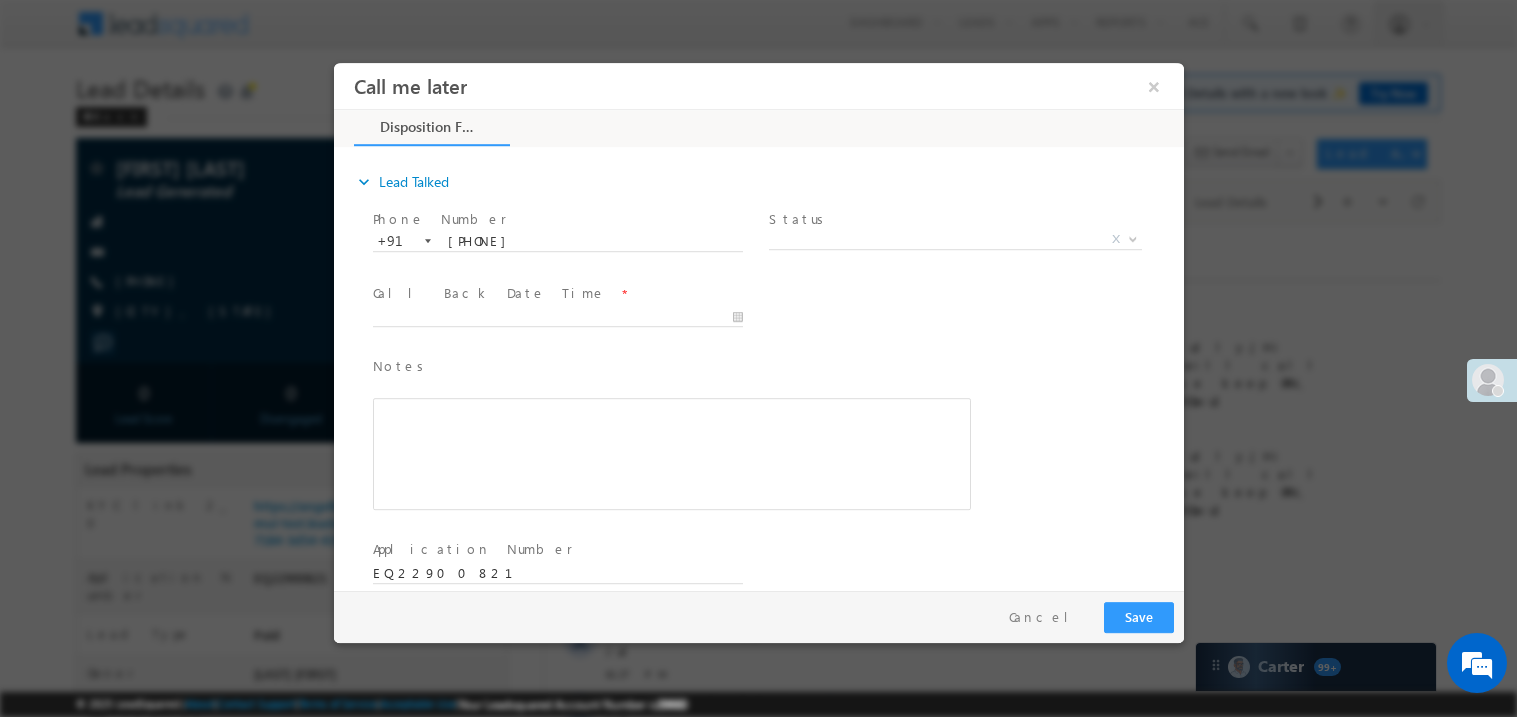 scroll, scrollTop: 0, scrollLeft: 0, axis: both 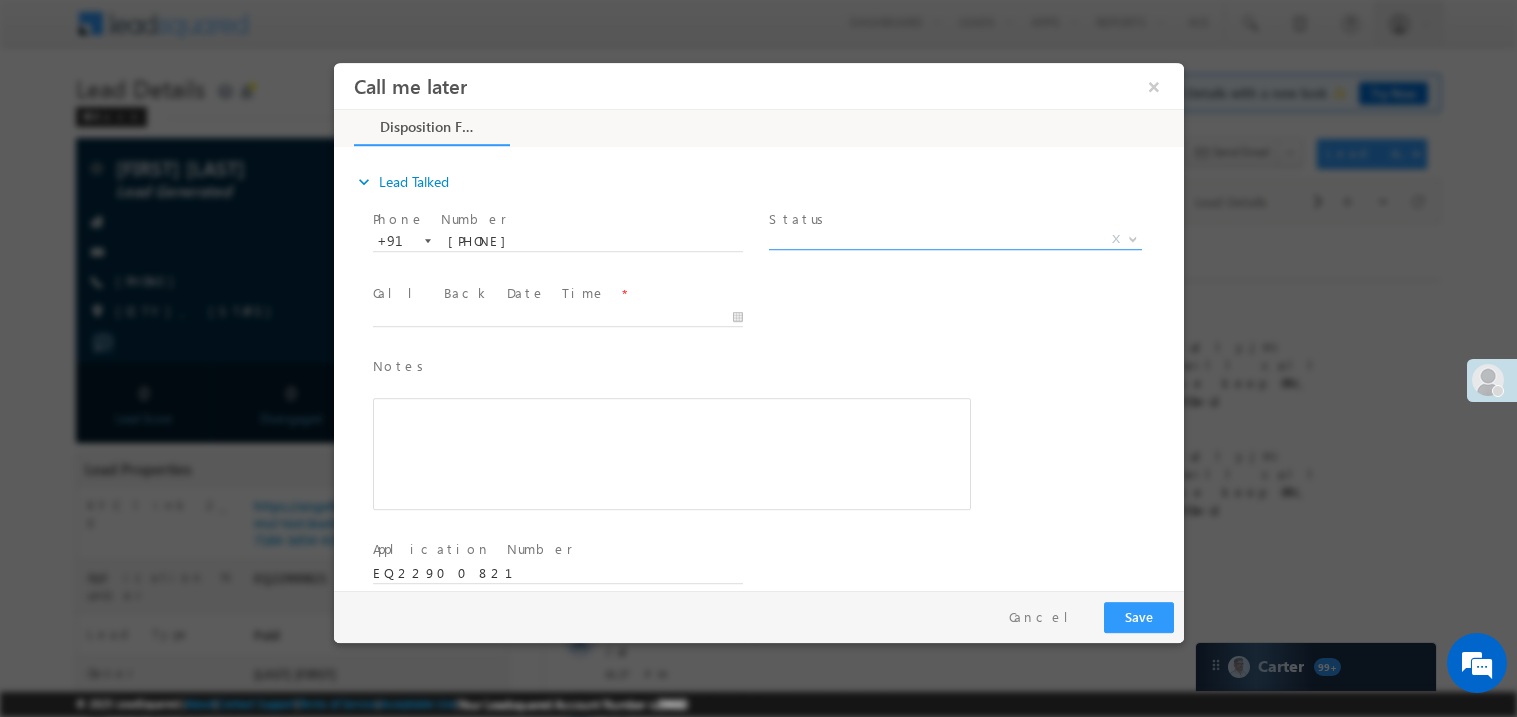 click on "X" at bounding box center [954, 239] 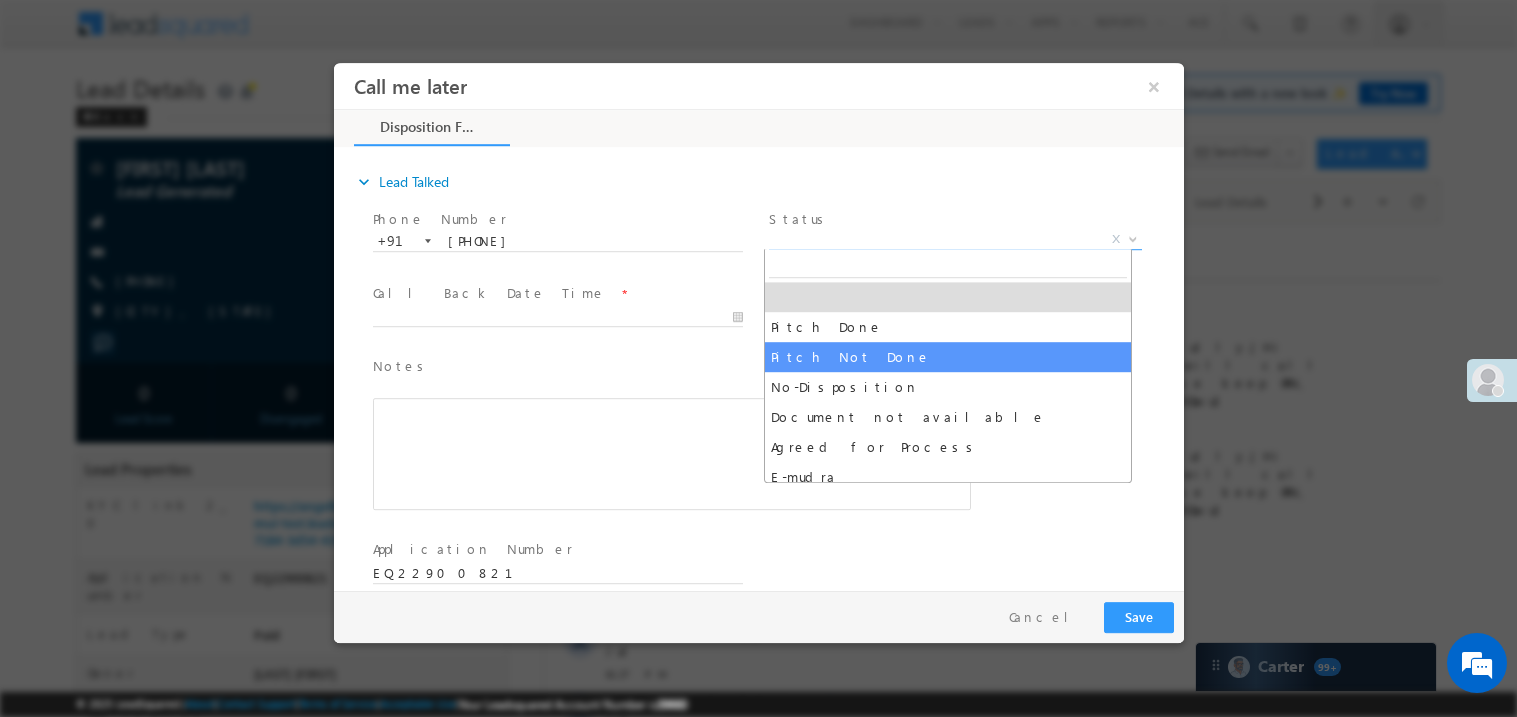select on "Pitch Not Done" 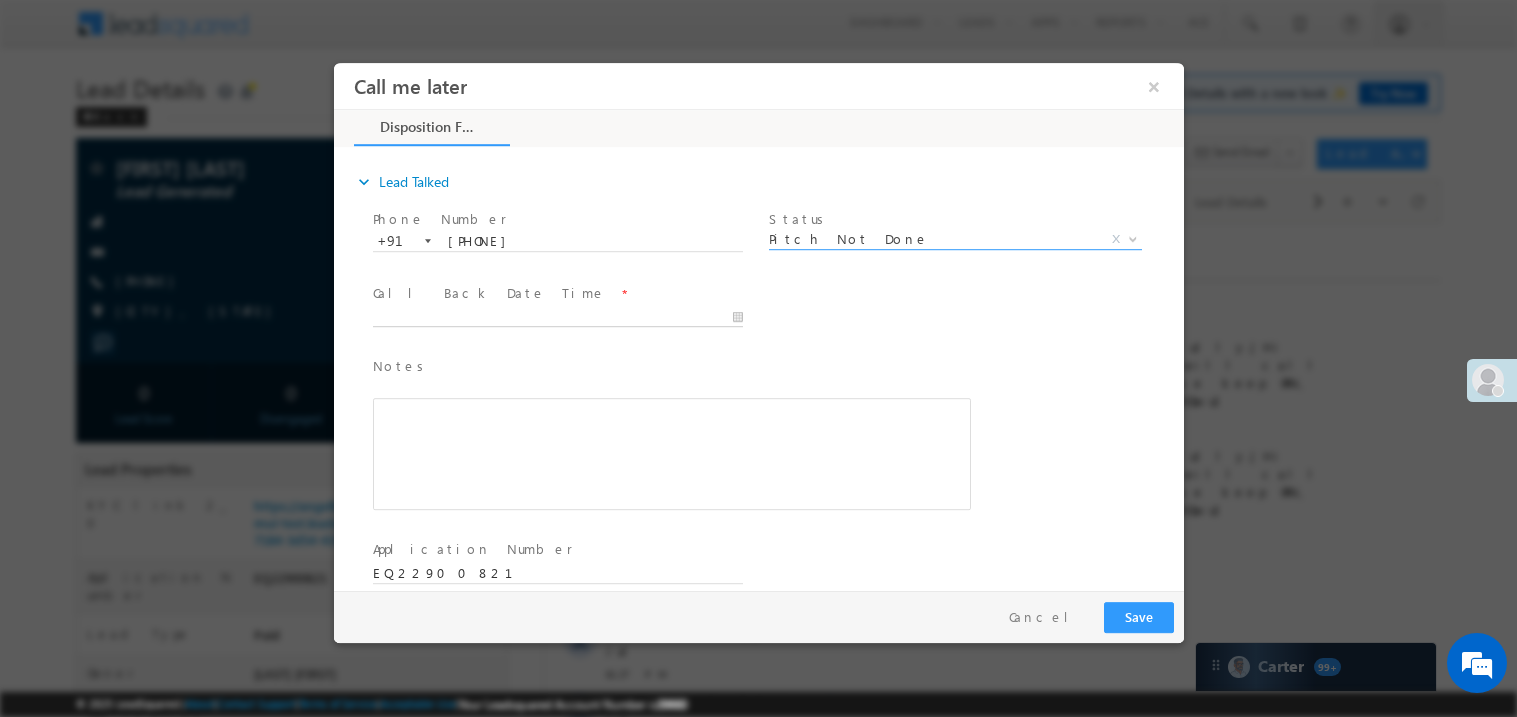 click at bounding box center (557, 317) 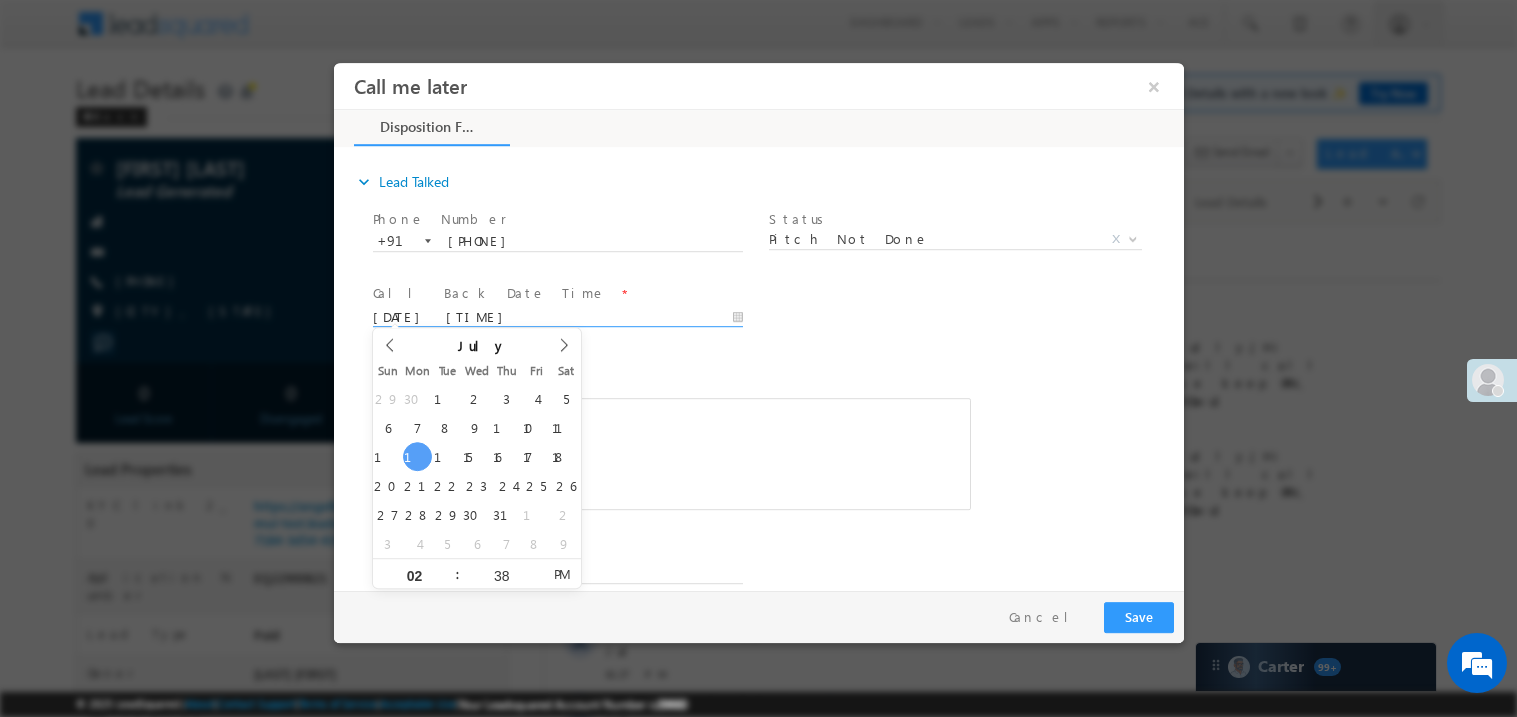 click at bounding box center [671, 453] 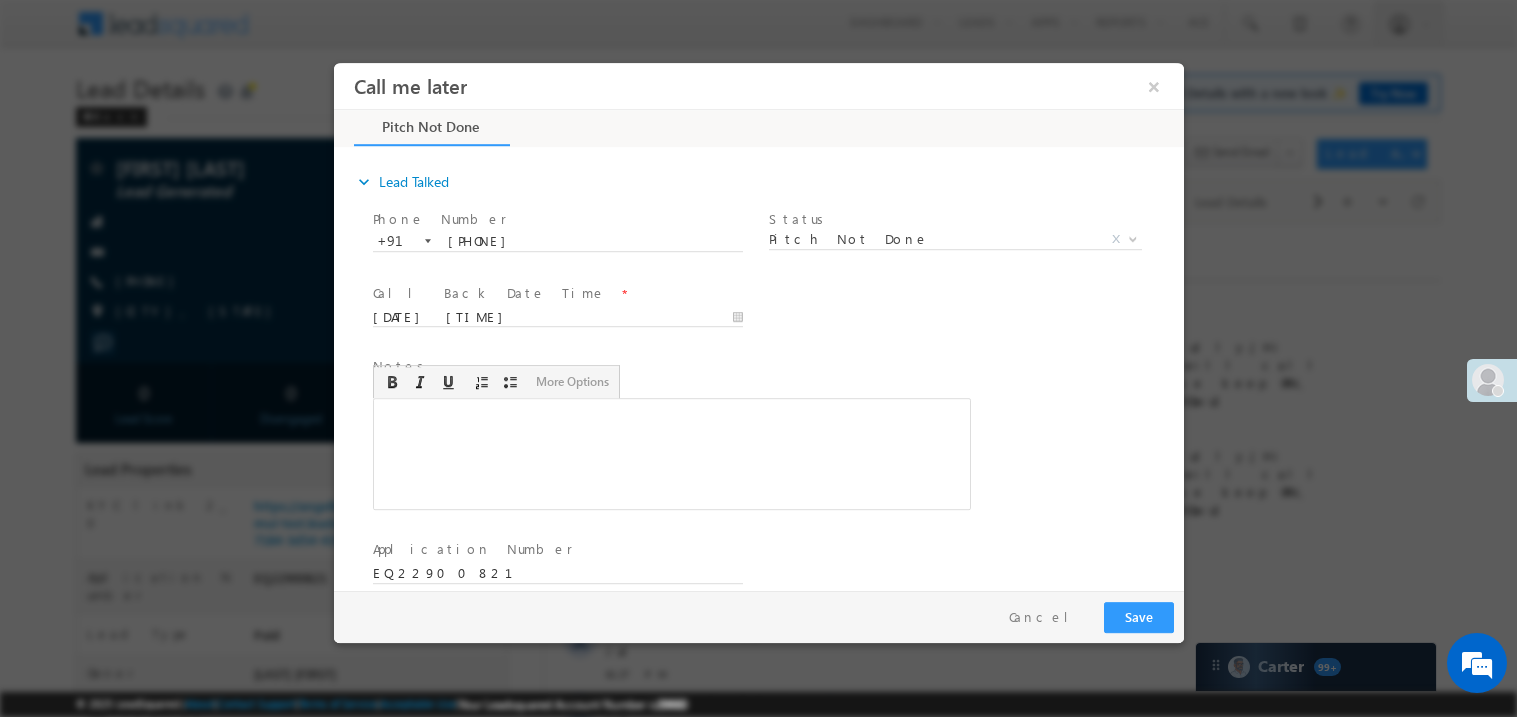 type 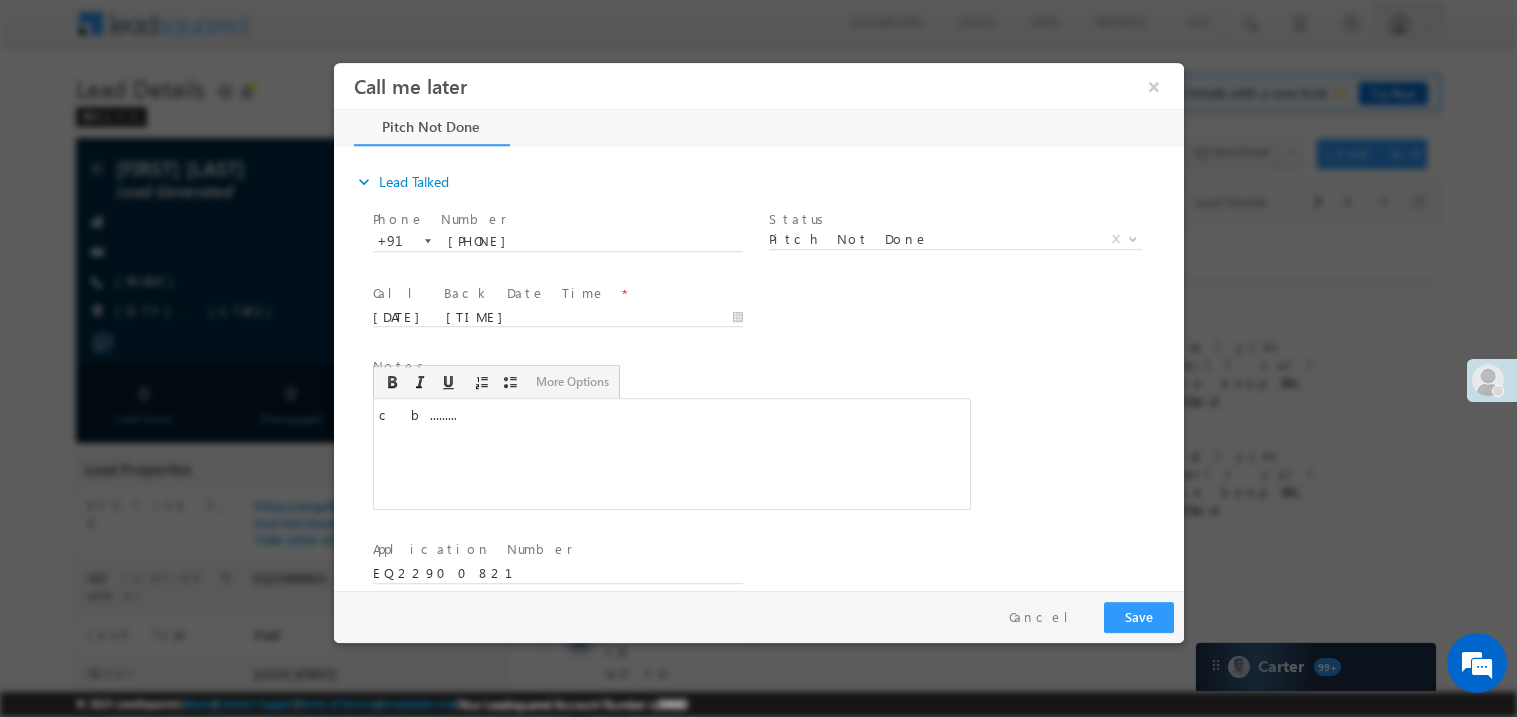 scroll, scrollTop: 0, scrollLeft: 0, axis: both 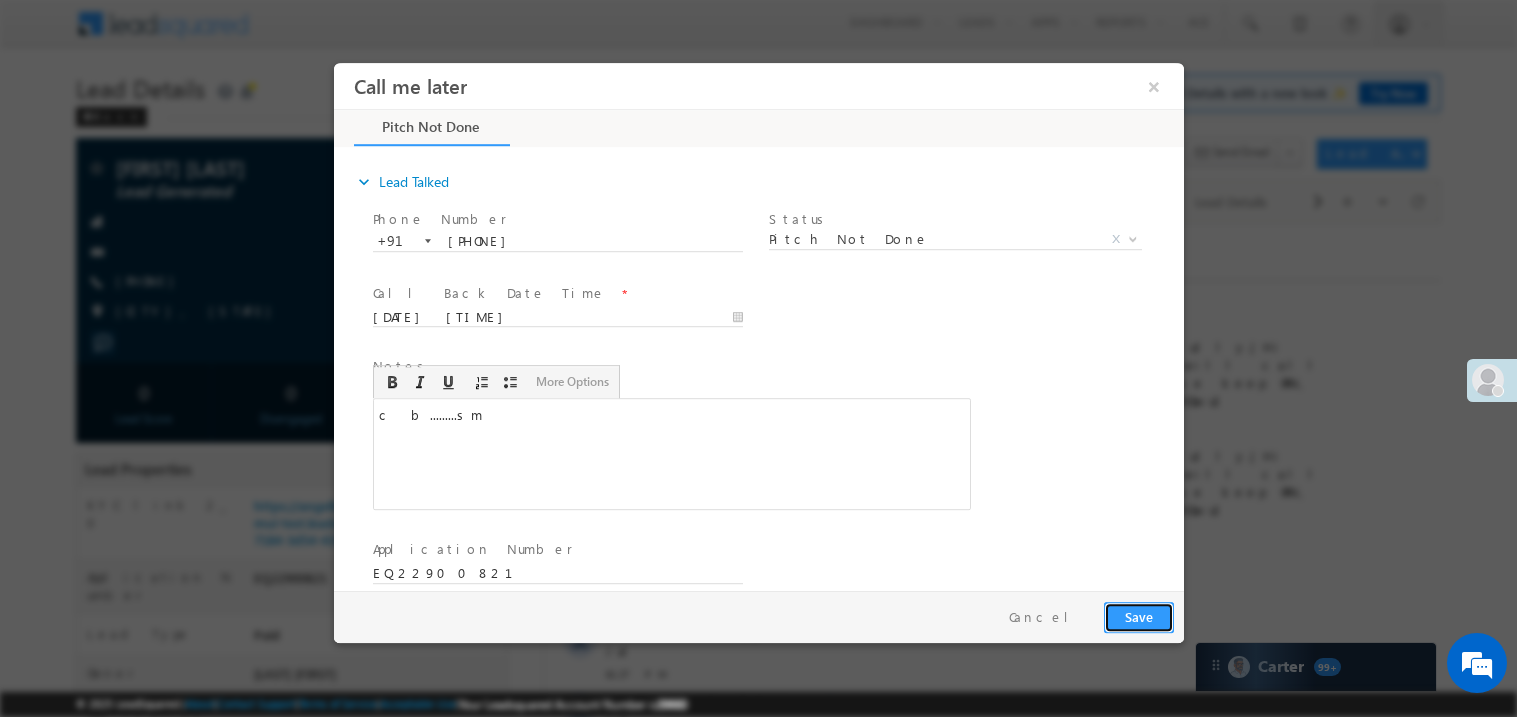 click on "Save" at bounding box center (1138, 616) 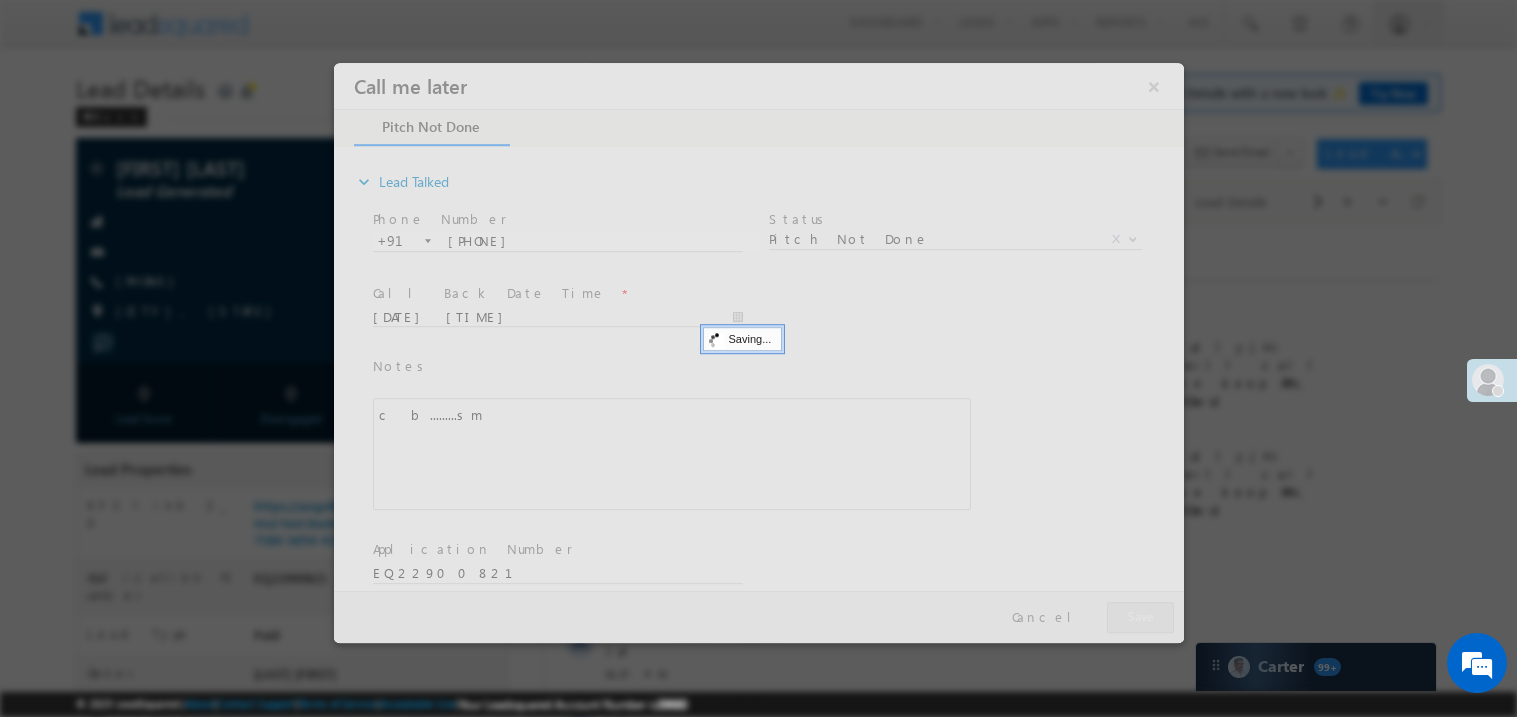 click at bounding box center [758, 352] 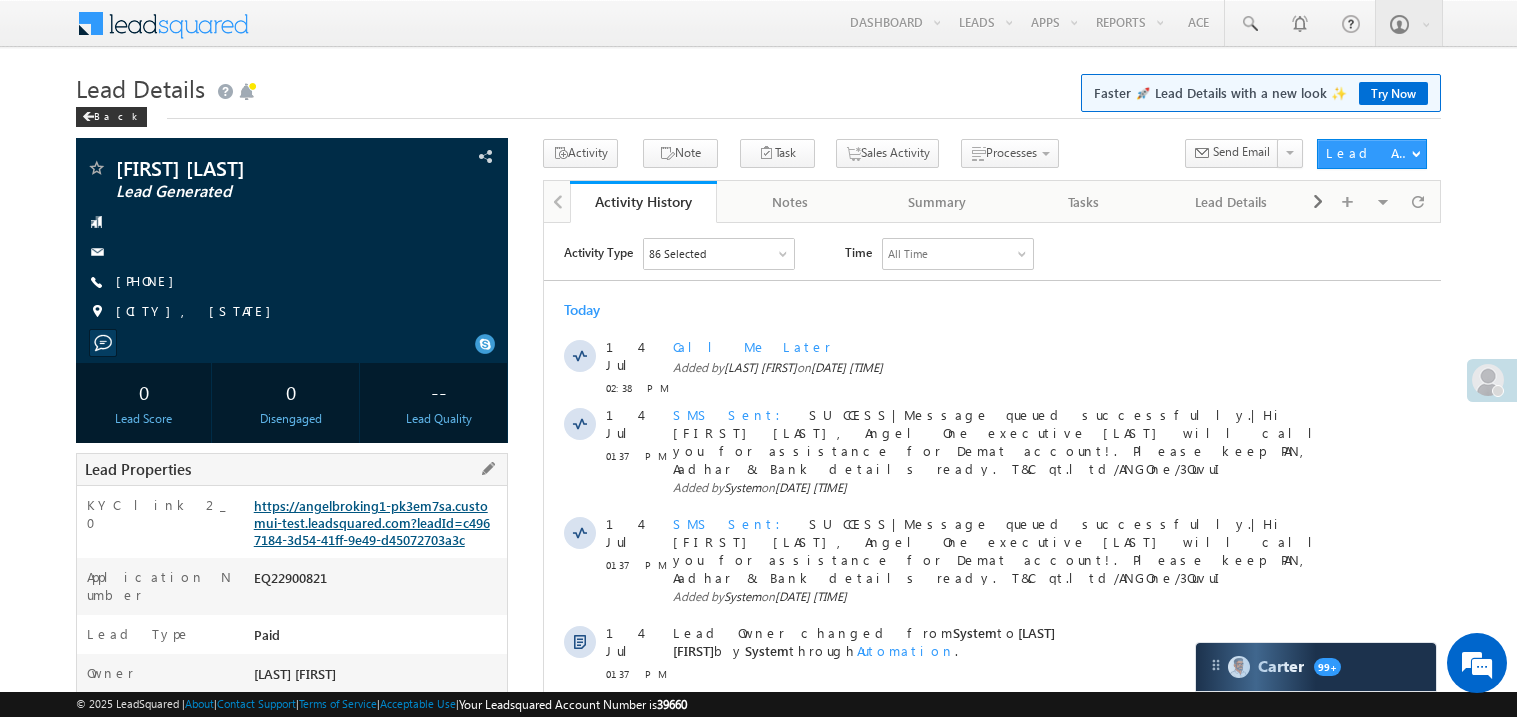 click on "https://angelbroking1-pk3em7sa.customui-test.leadsquared.com?leadId=c4967184-3d54-41ff-9e49-d45072703a3c" at bounding box center (372, 522) 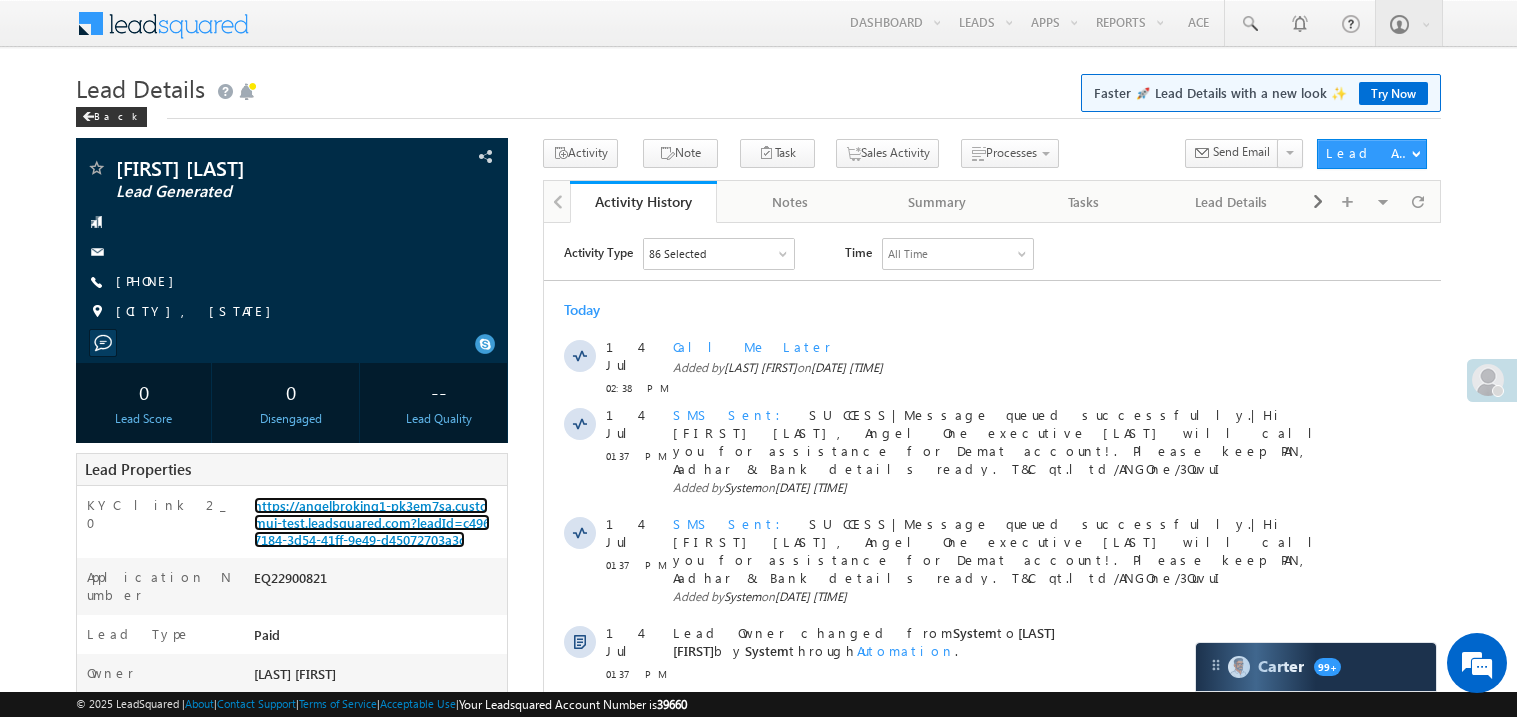 scroll, scrollTop: 740, scrollLeft: 0, axis: vertical 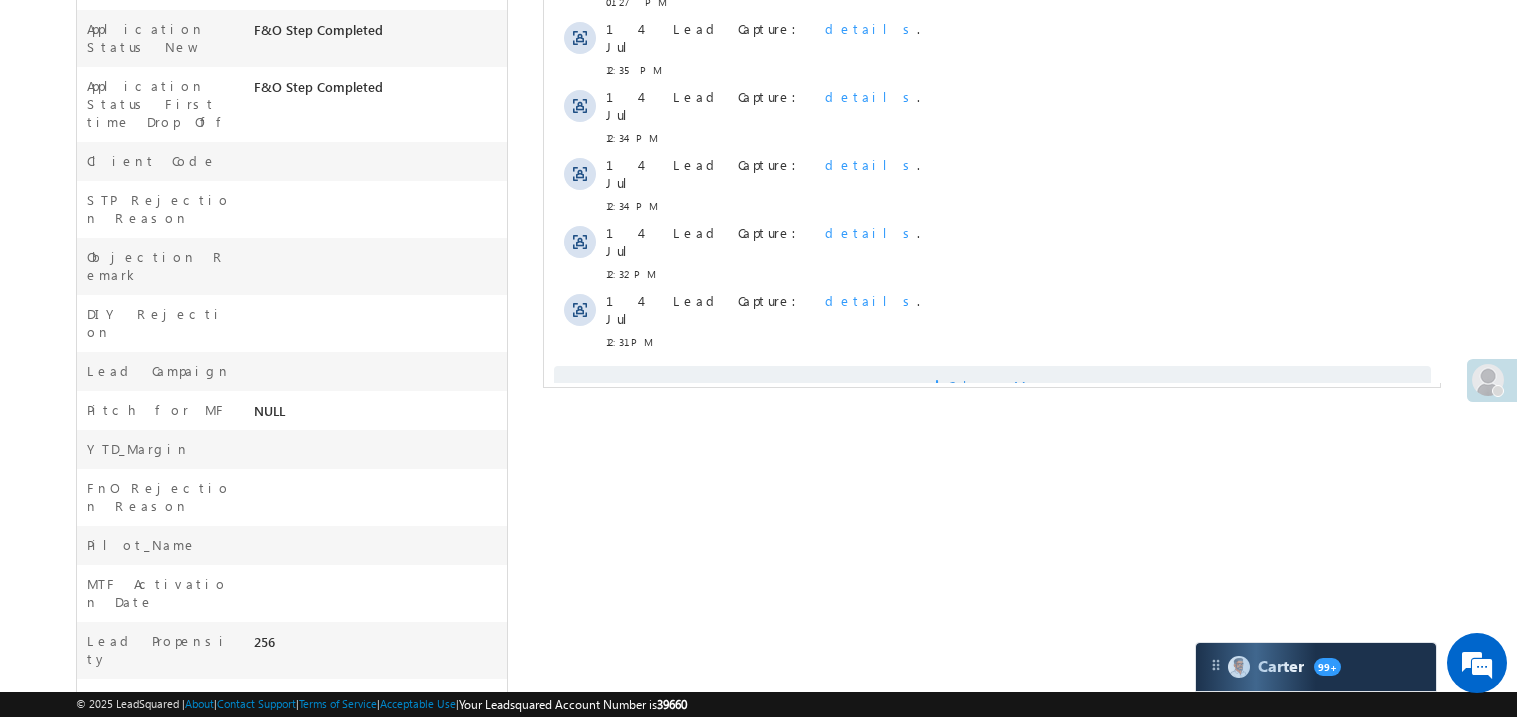 click on "Show More" at bounding box center [991, 386] 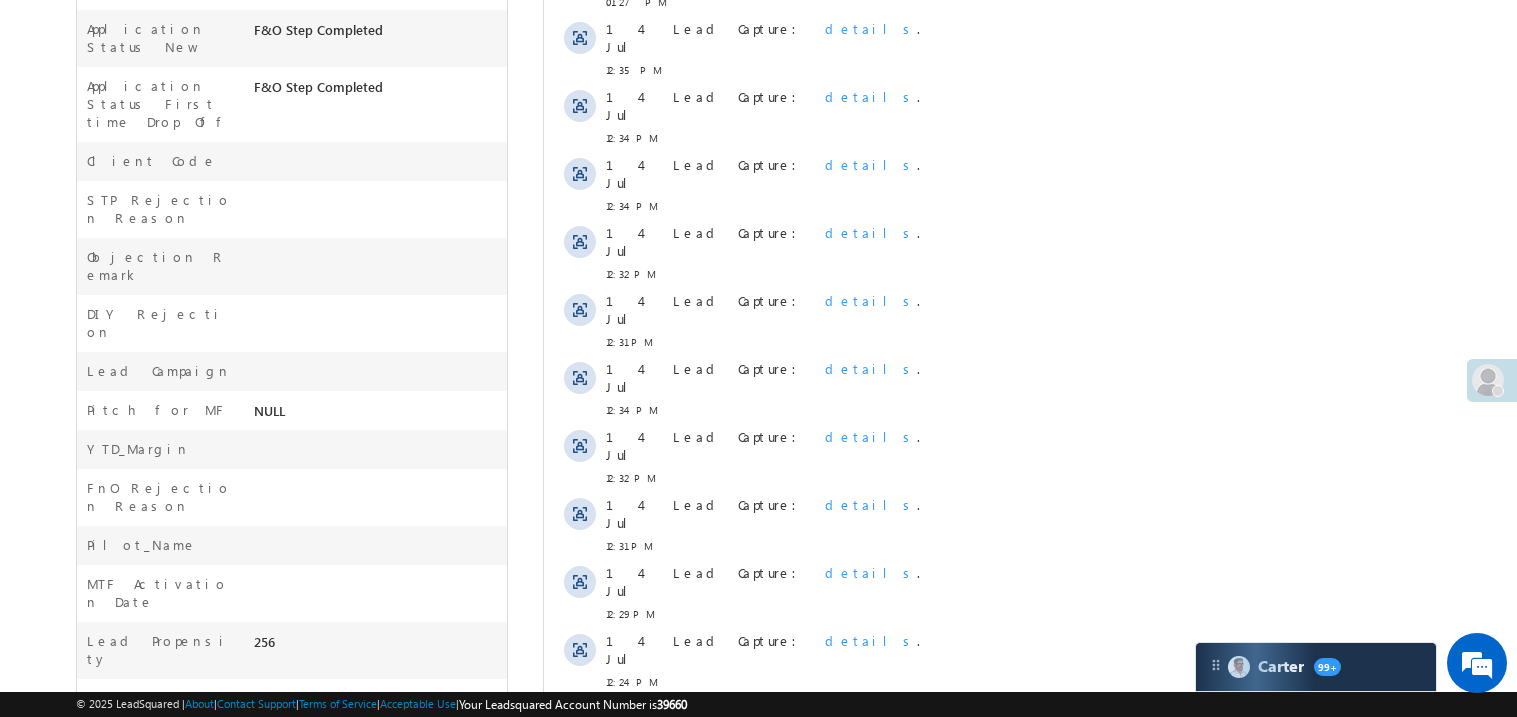 scroll, scrollTop: 798, scrollLeft: 0, axis: vertical 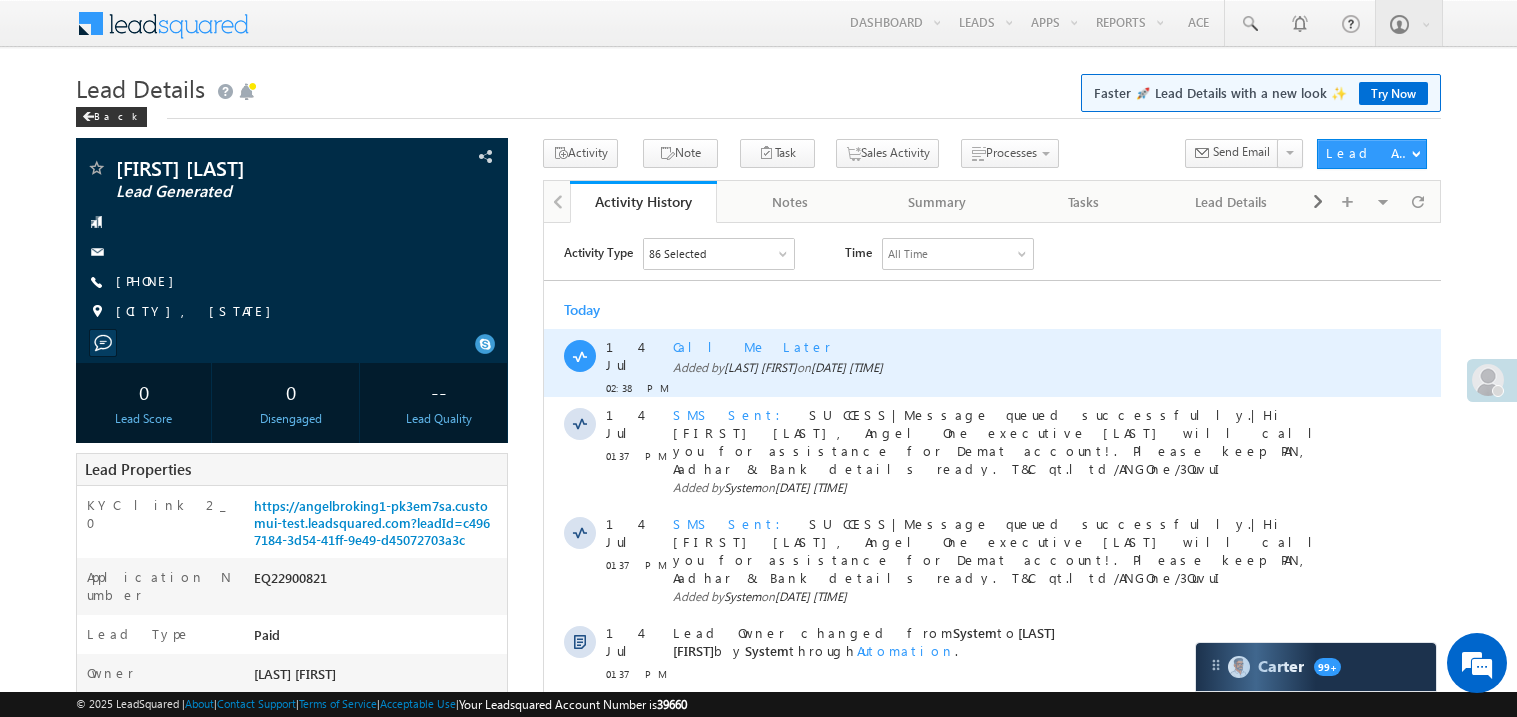 click on "Call Me Later" at bounding box center (1001, 346) 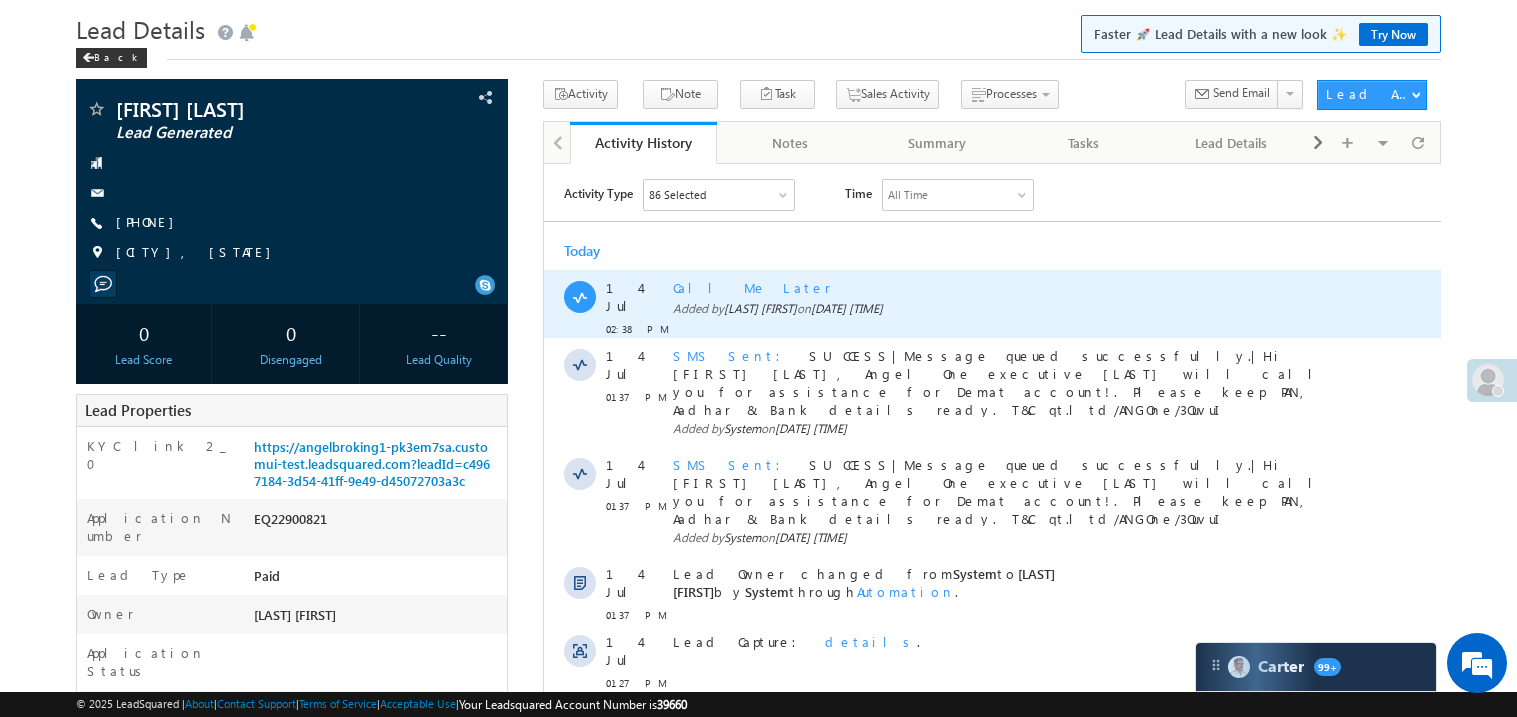 scroll, scrollTop: 0, scrollLeft: 0, axis: both 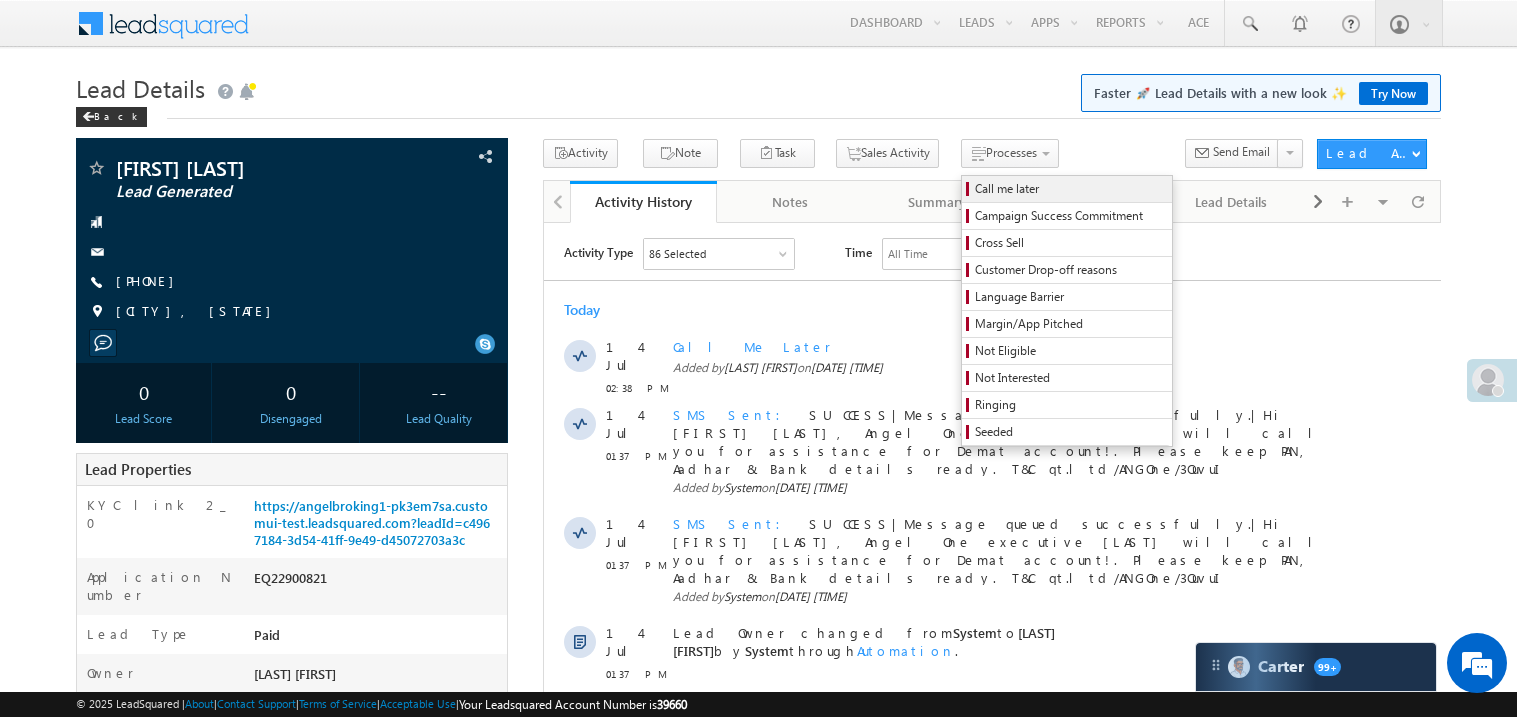 click on "Call me later" at bounding box center [1070, 189] 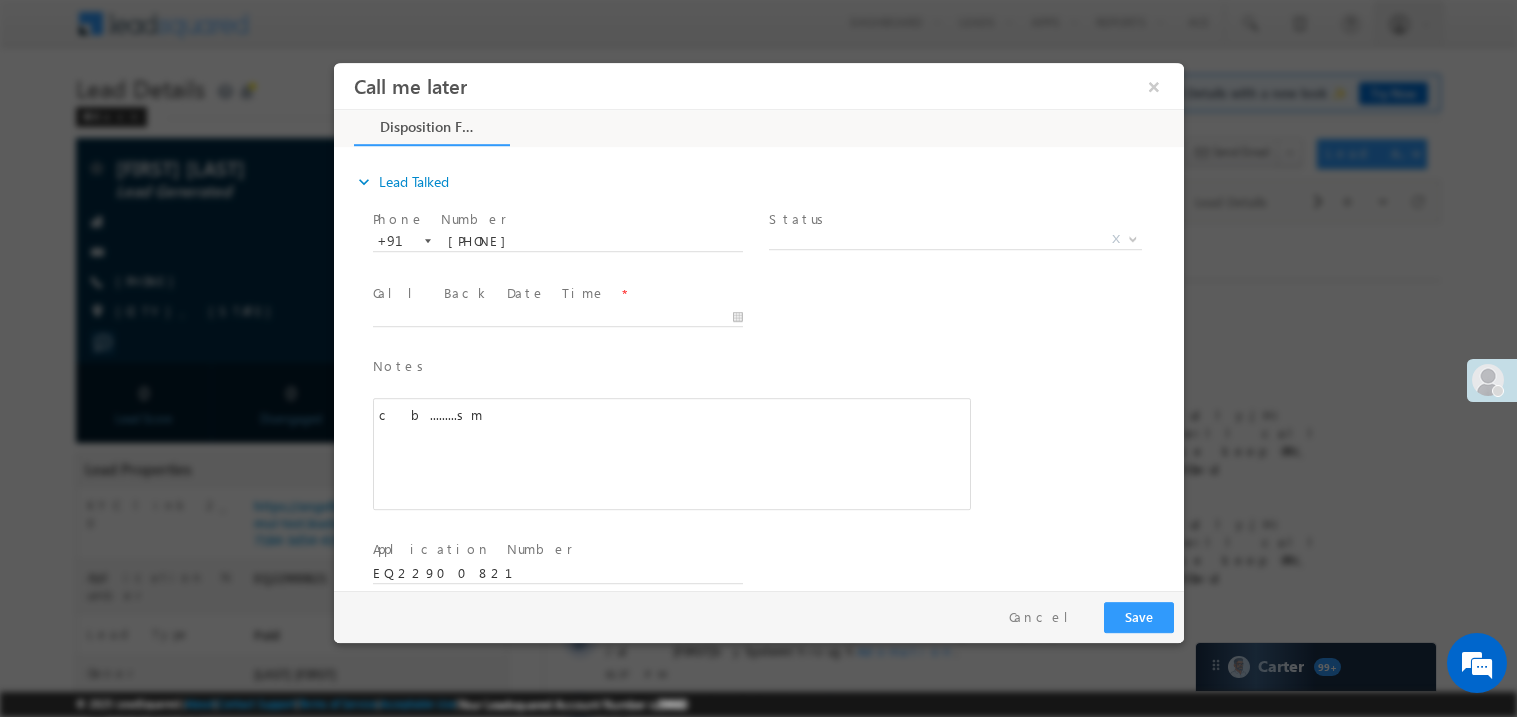 scroll, scrollTop: 0, scrollLeft: 0, axis: both 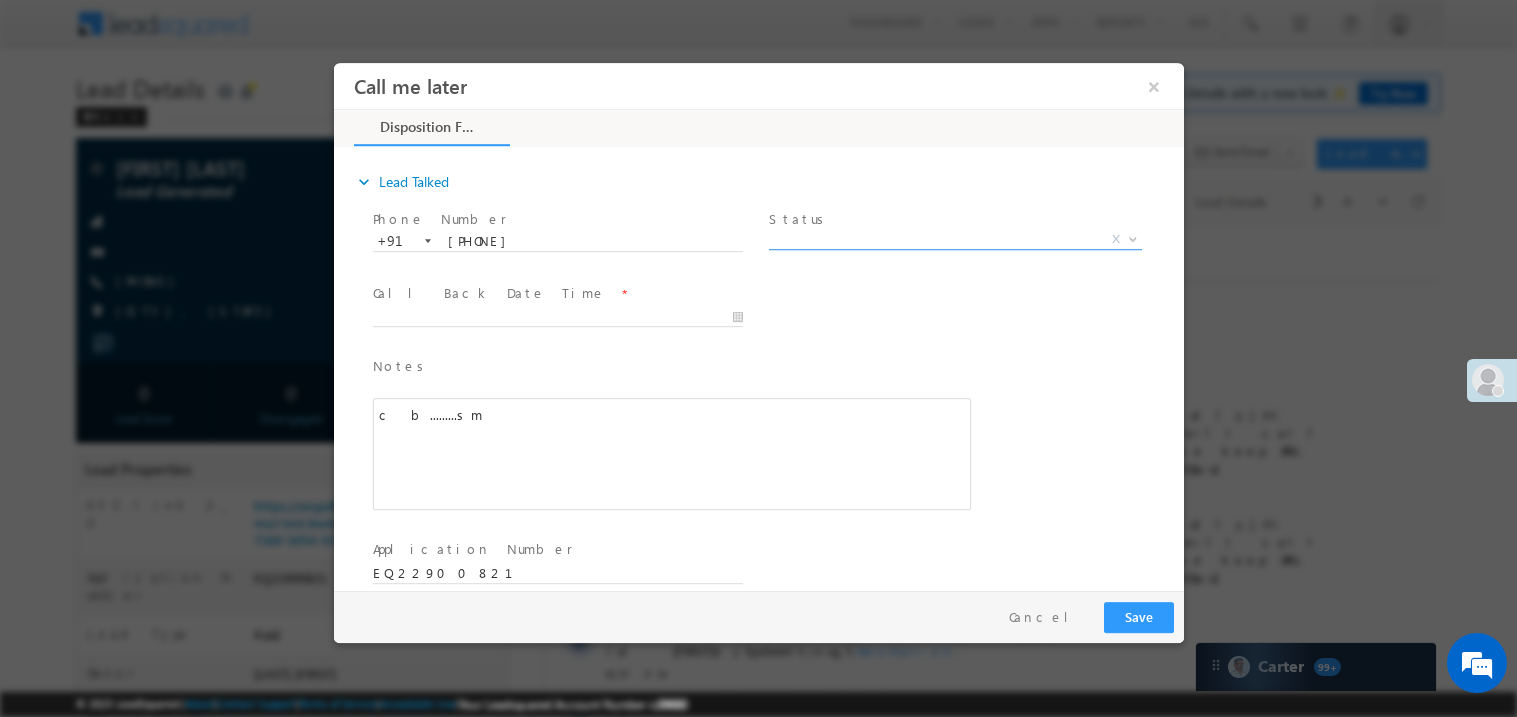 click on "X" at bounding box center [954, 239] 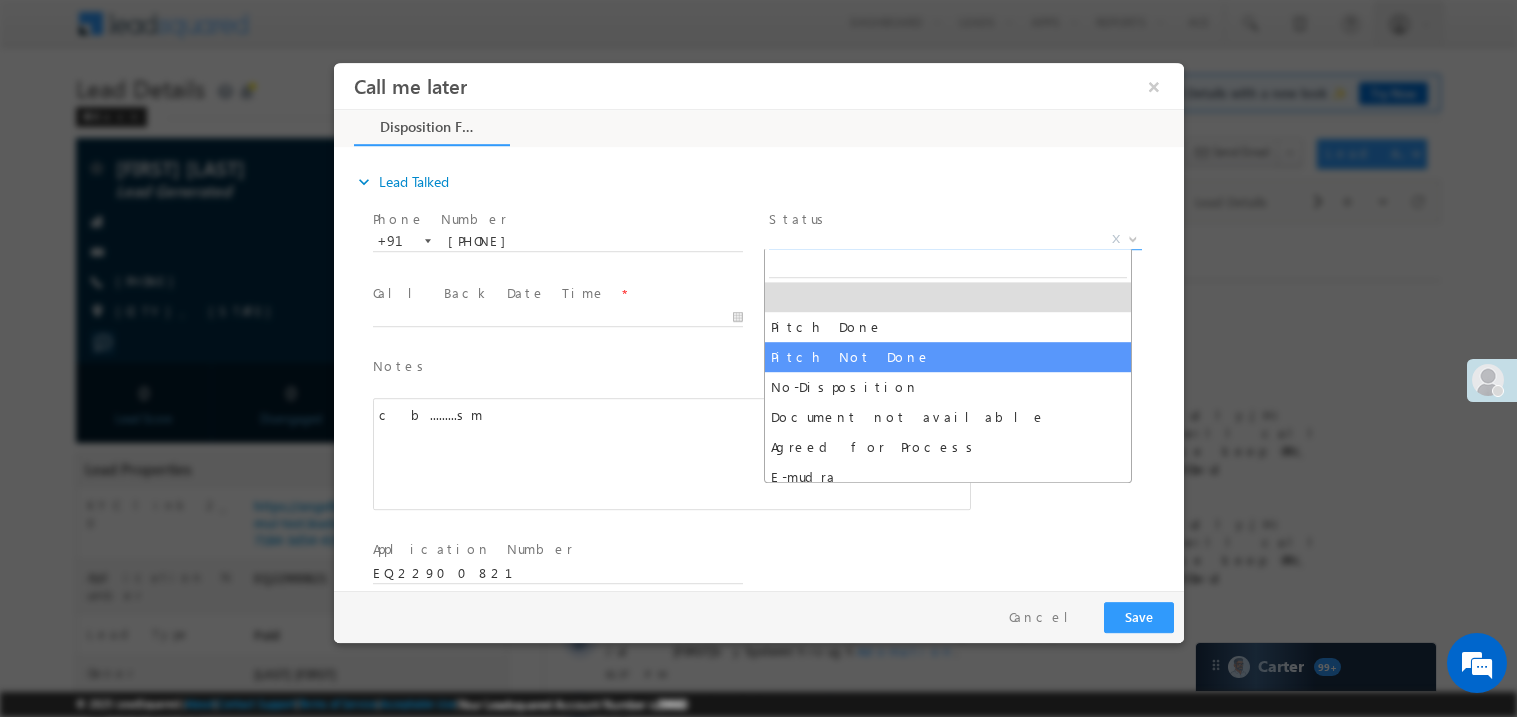 select on "Pitch Not Done" 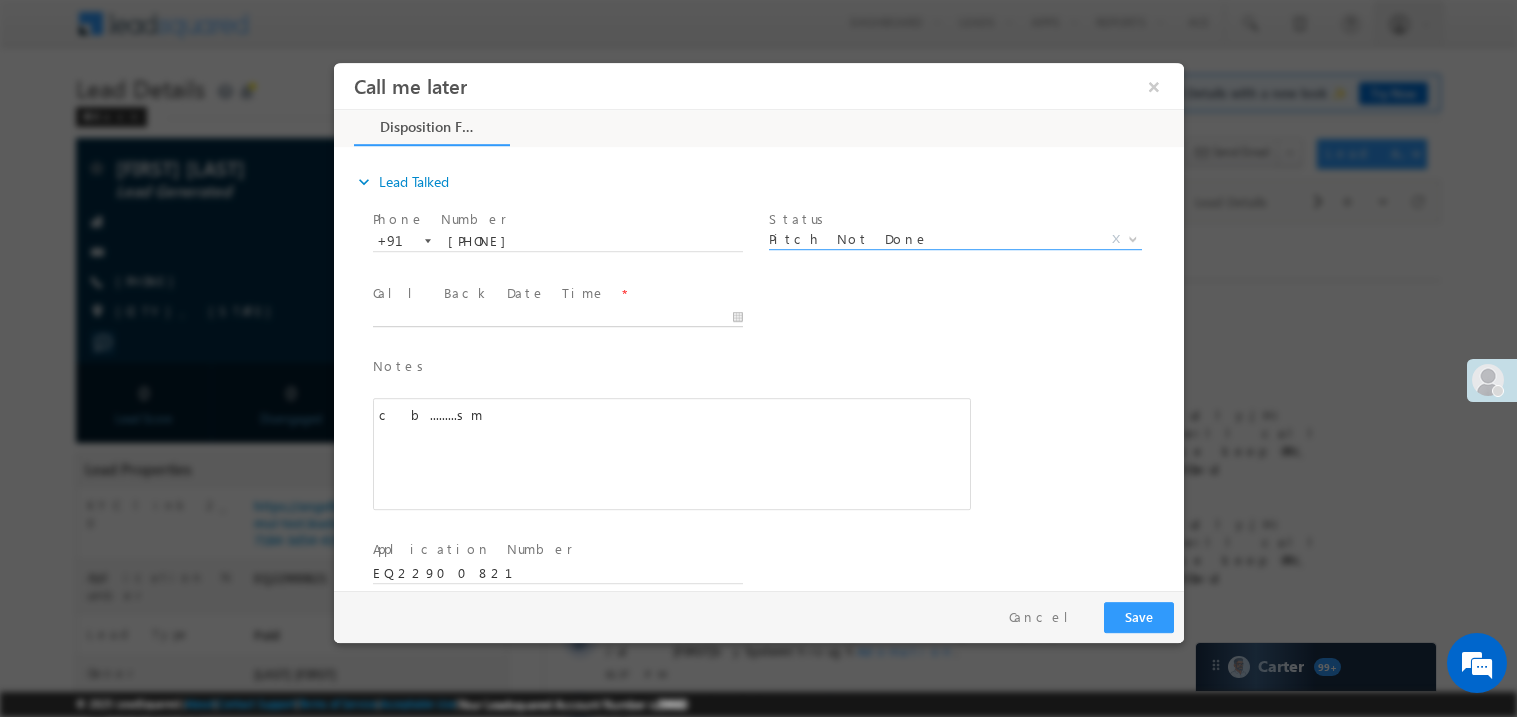 click on "Call me later
×" at bounding box center [758, 325] 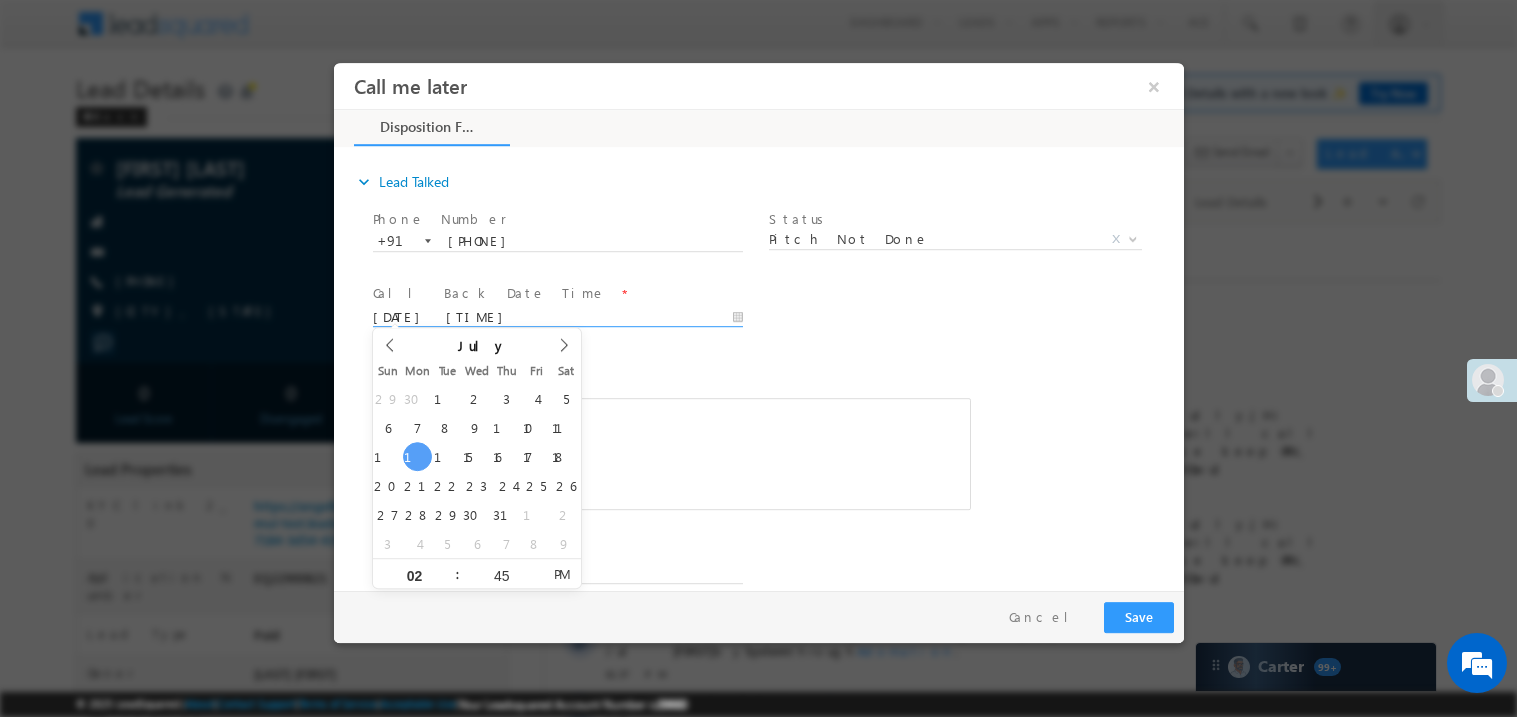 click on "Notes
*
c b.........sm   Editor toolbars Basic Styles   Bold   Italic   Underline Paragraph   Insert/Remove Numbered List   Insert/Remove Bulleted List expandable   More Options Press ALT 0 for help c b.........sm" at bounding box center [671, 432] 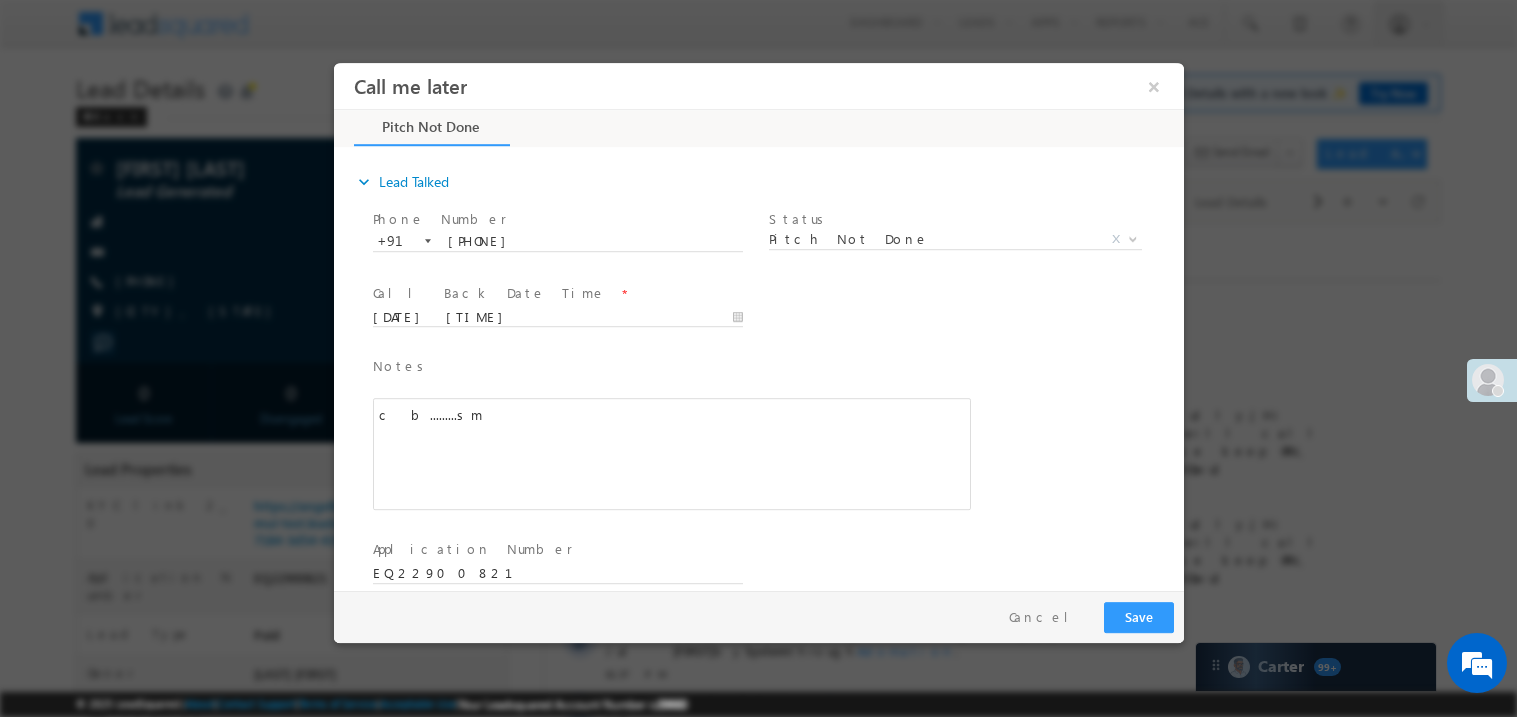 click on "c b.........sm" at bounding box center (671, 453) 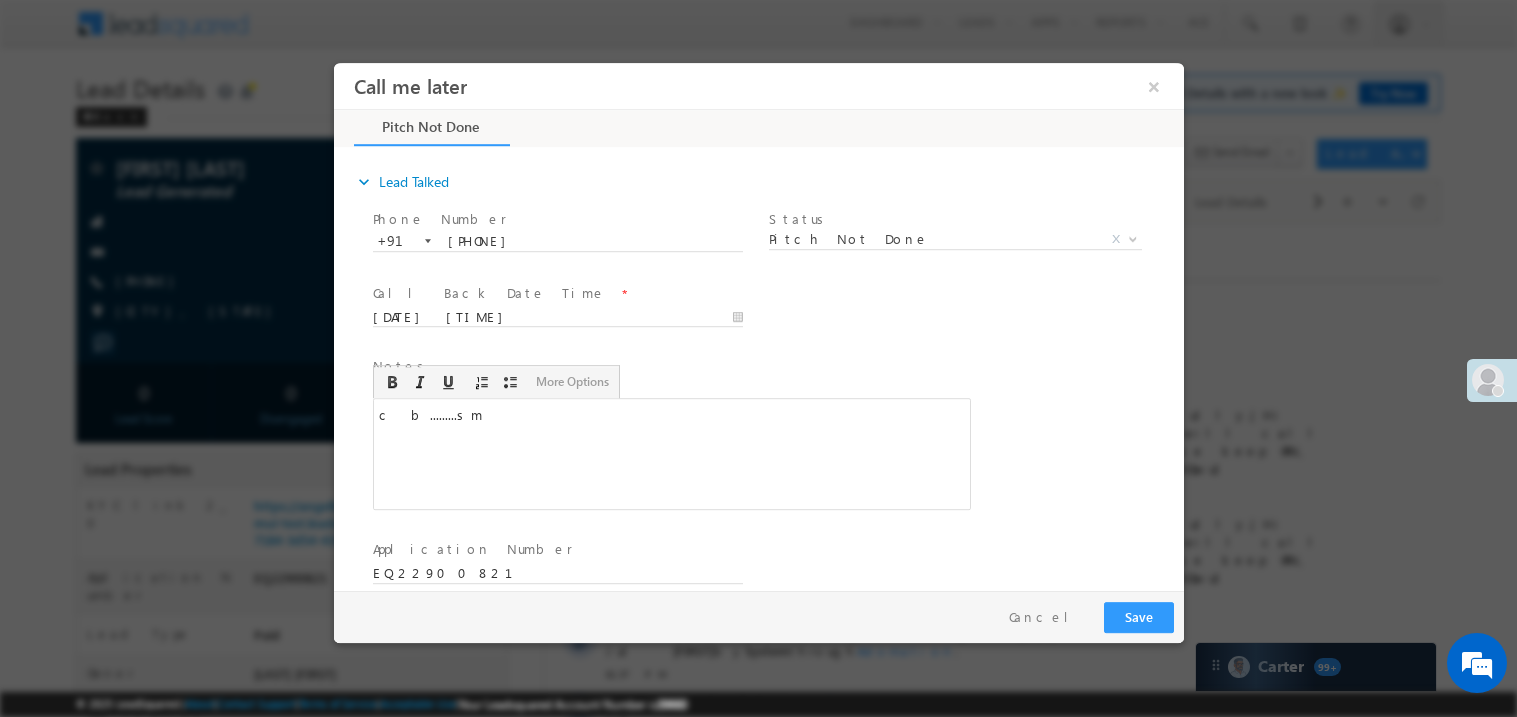 type 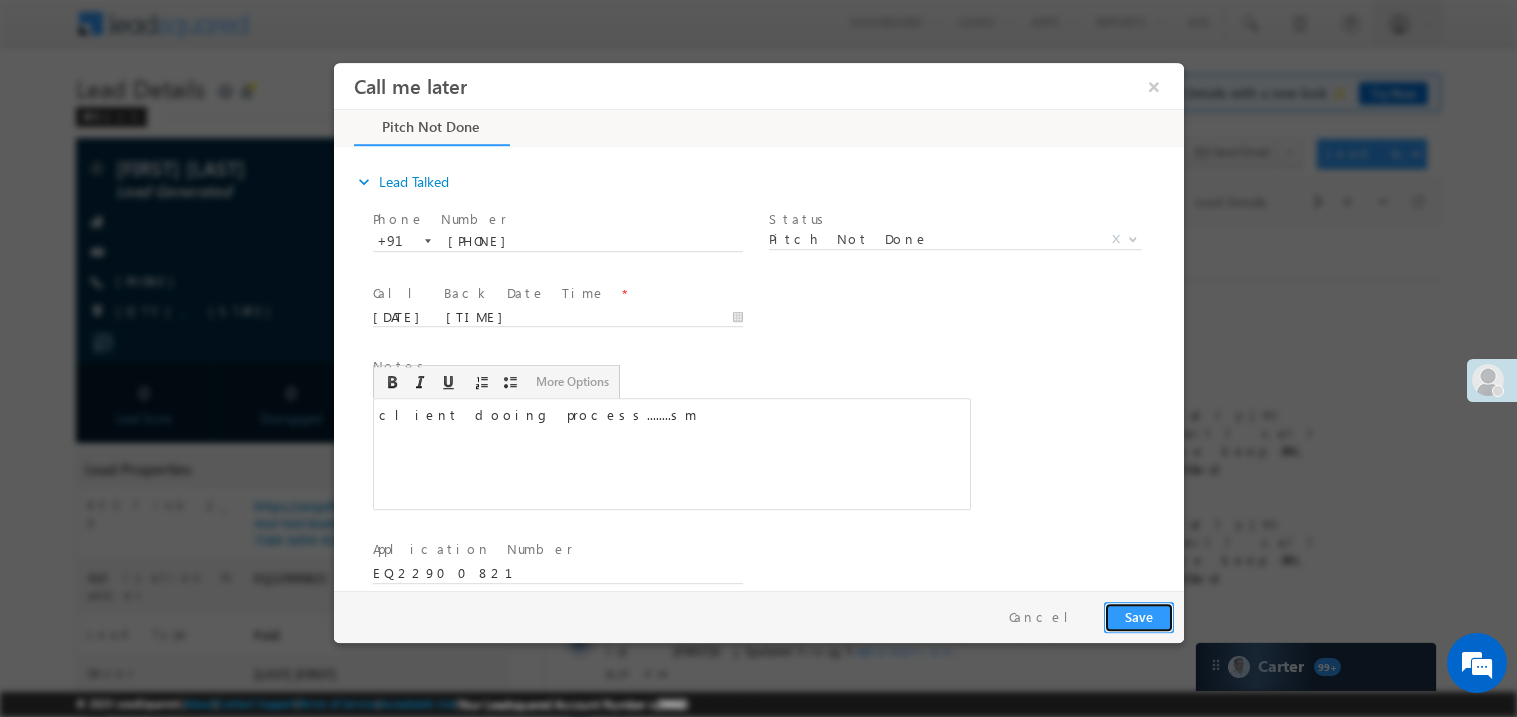 click on "Save" at bounding box center (1138, 616) 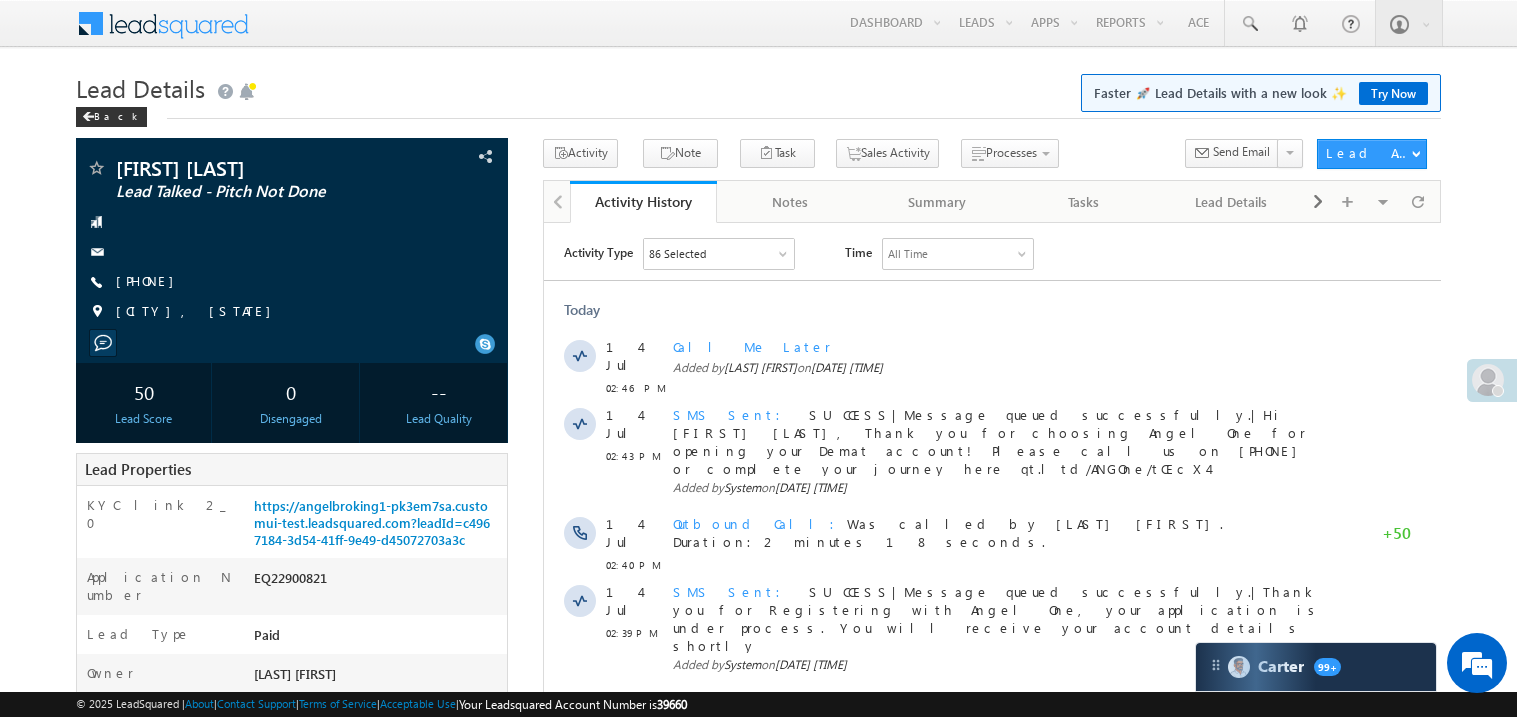 click on "Today" at bounding box center [991, 309] 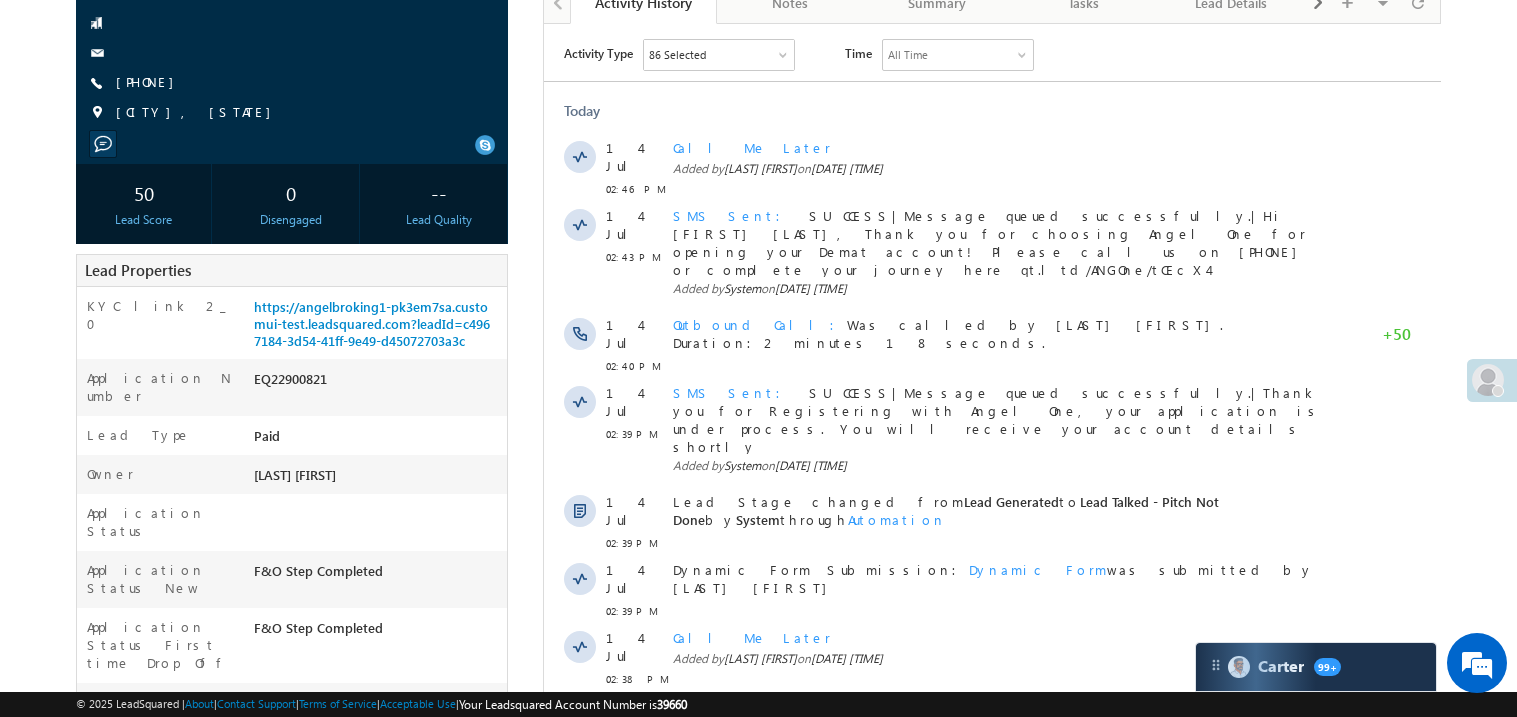 scroll, scrollTop: 239, scrollLeft: 0, axis: vertical 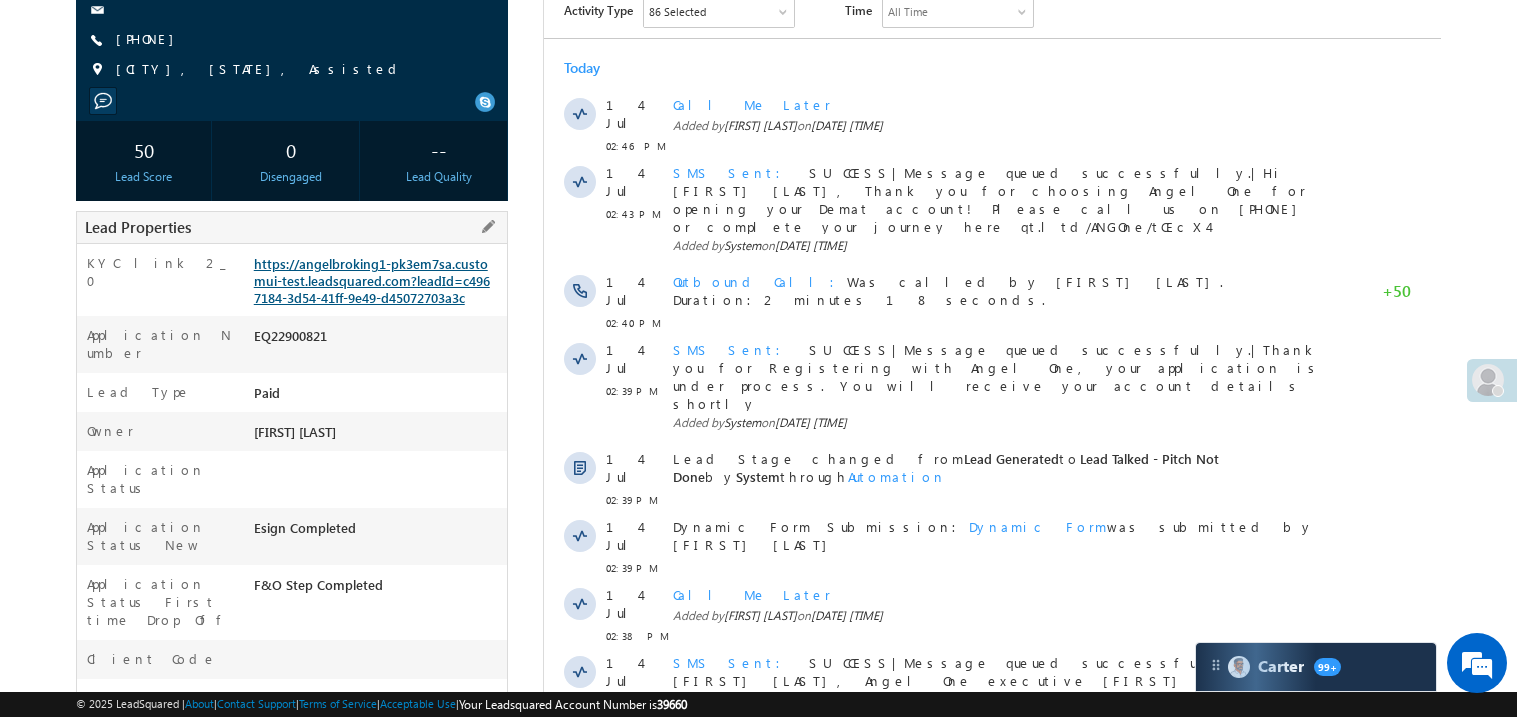 click on "https://angelbroking1-pk3em7sa.customui-test.leadsquared.com?leadId=c4967184-3d54-41ff-9e49-d45072703a3c" at bounding box center [372, 280] 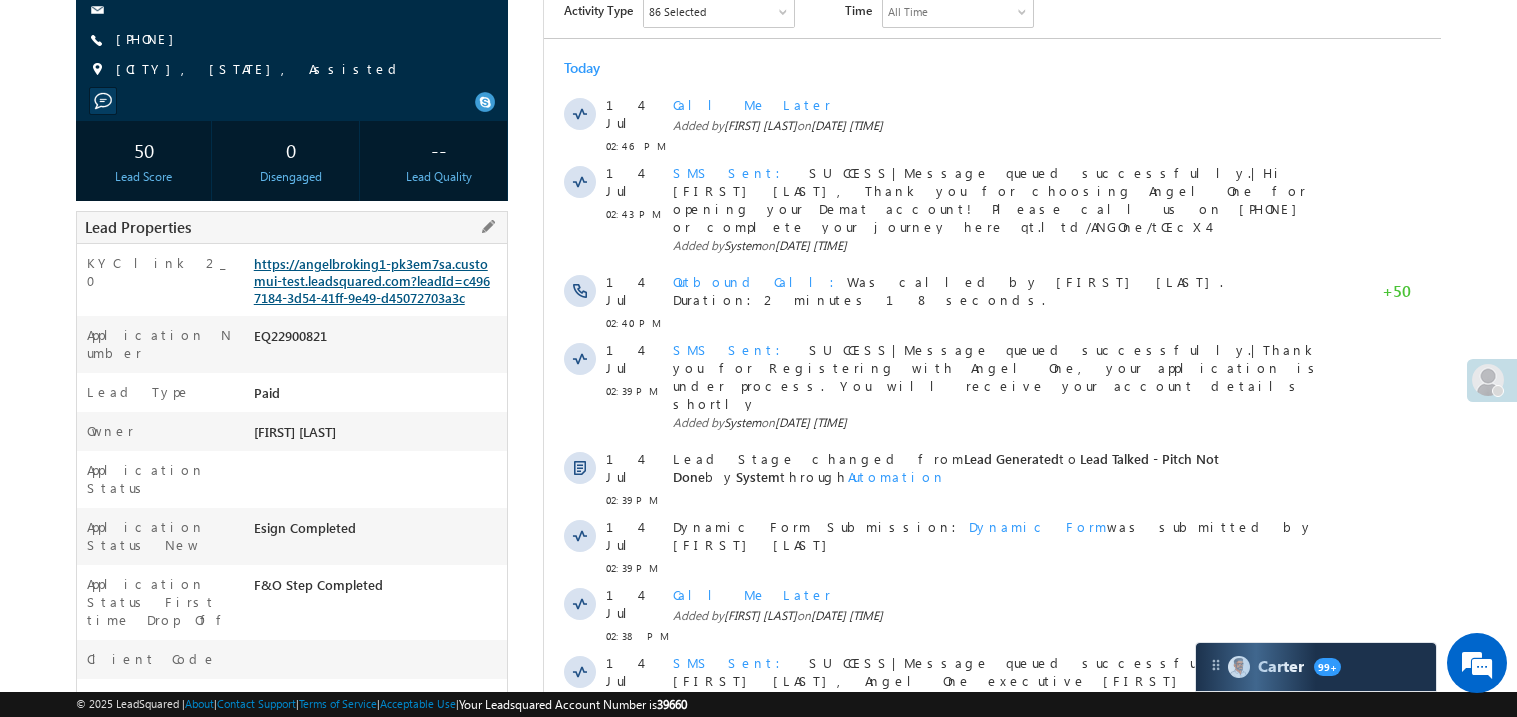 scroll, scrollTop: 0, scrollLeft: 0, axis: both 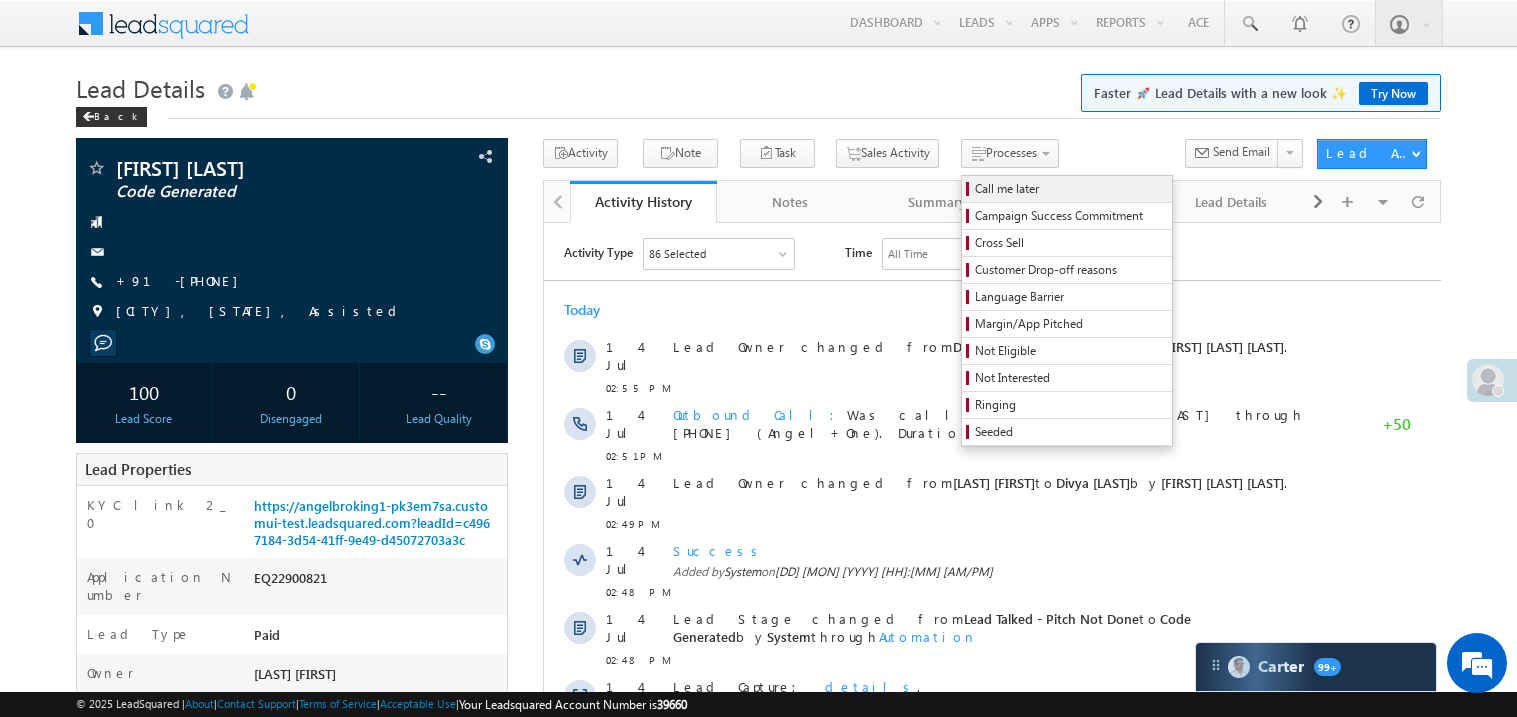 click on "Call me later" at bounding box center (1070, 189) 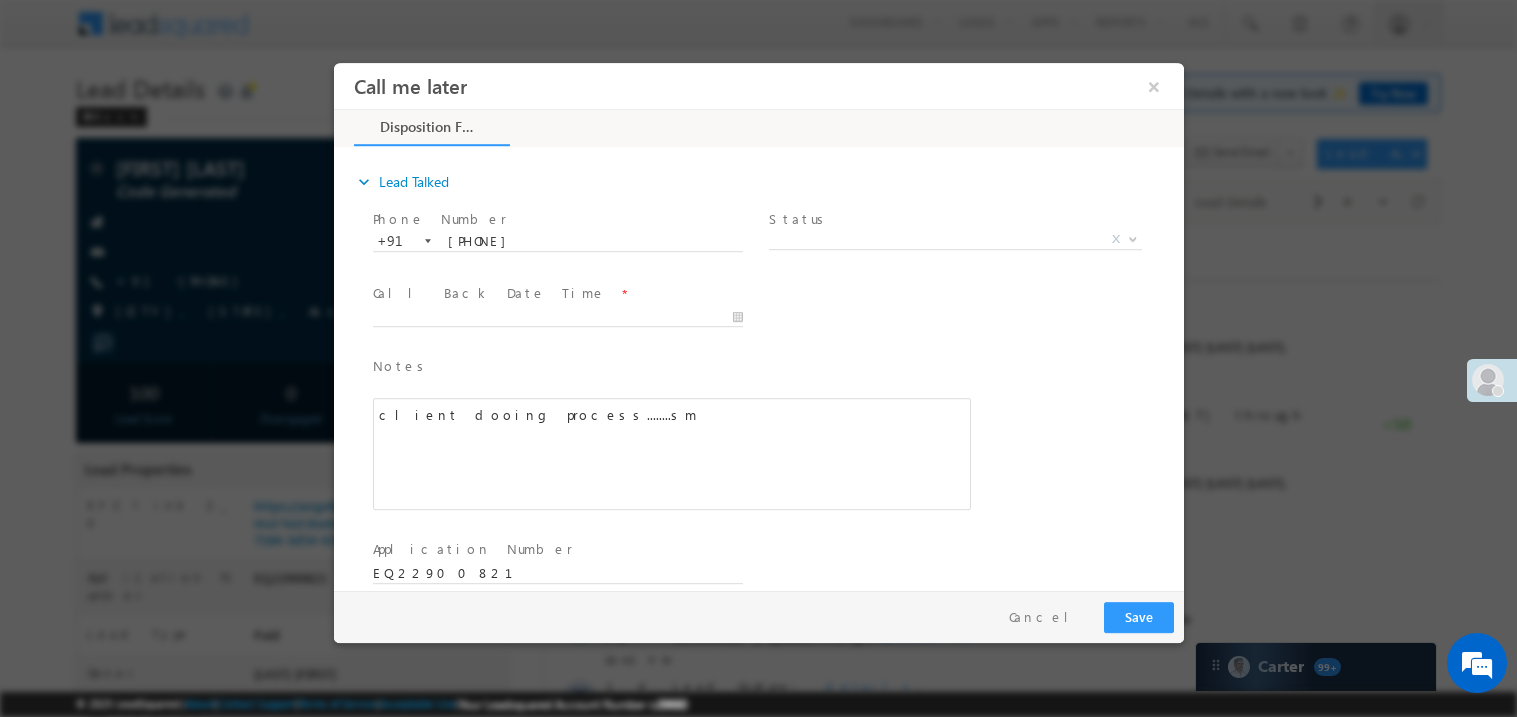 scroll, scrollTop: 0, scrollLeft: 0, axis: both 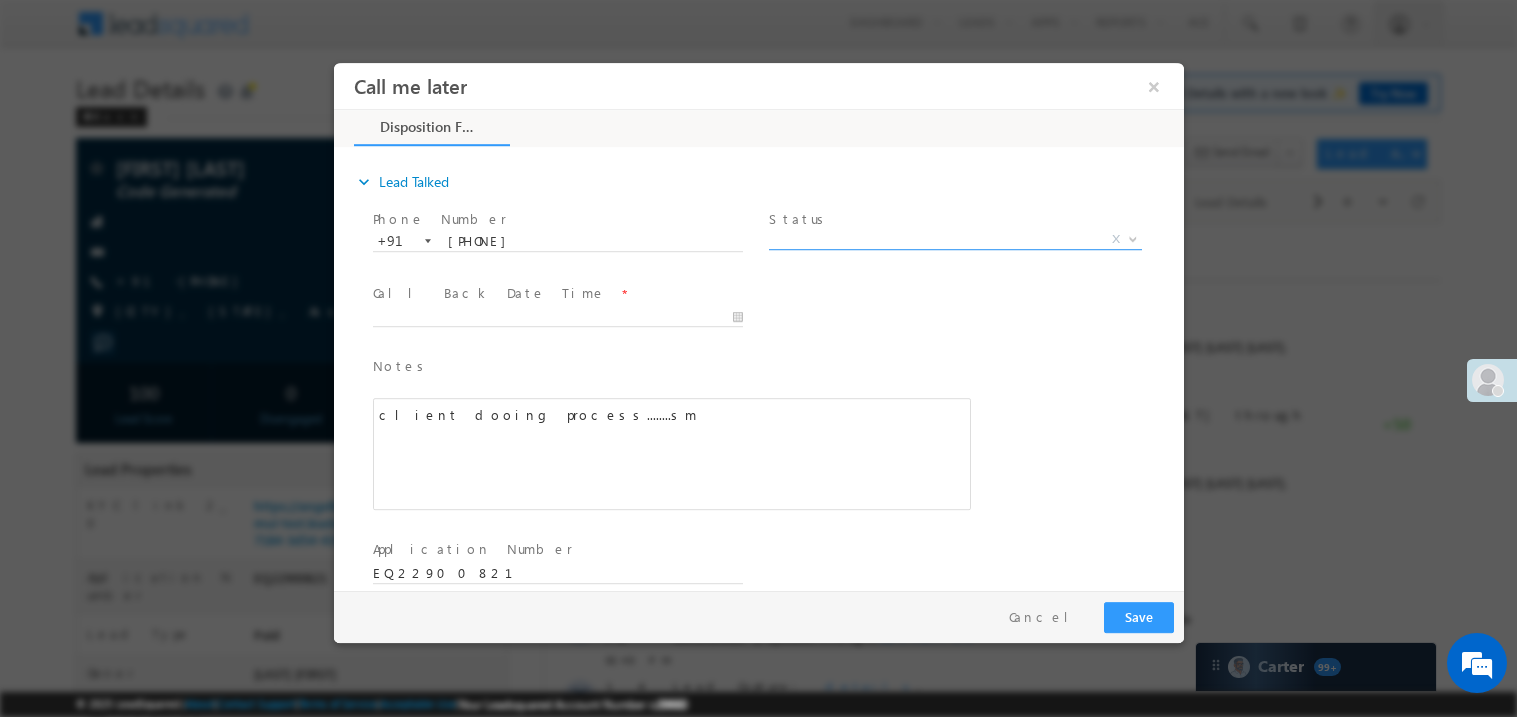 click on "X" at bounding box center (954, 239) 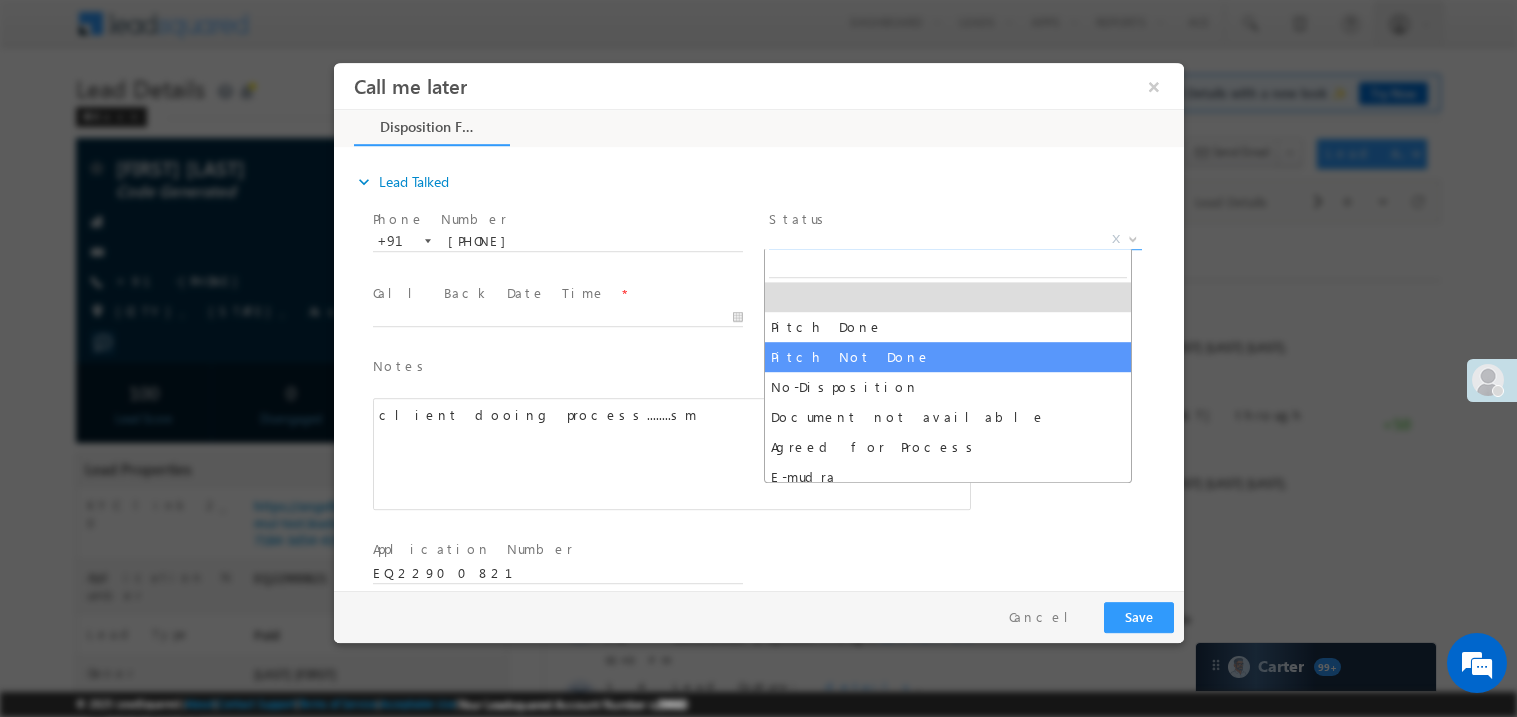 scroll, scrollTop: 0, scrollLeft: 0, axis: both 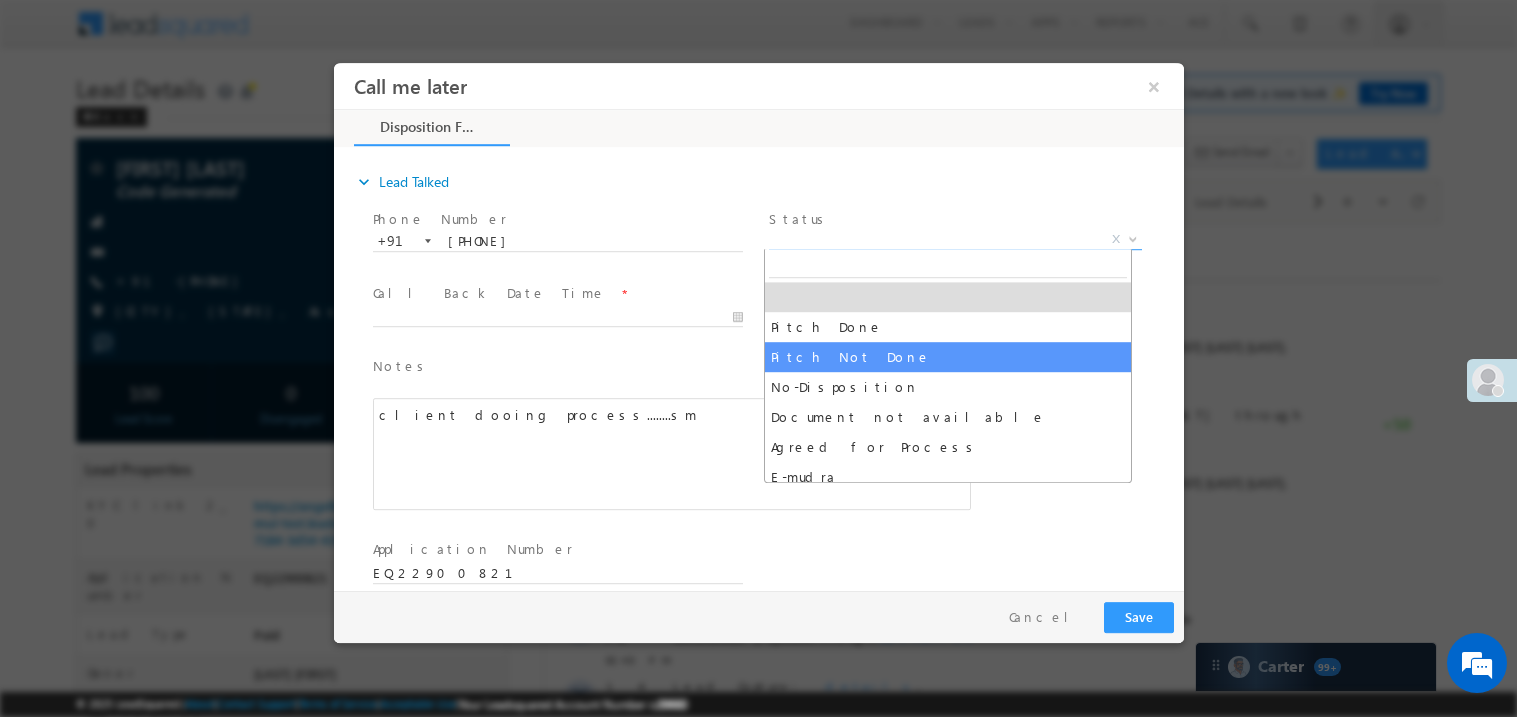 select on "Pitch Not Done" 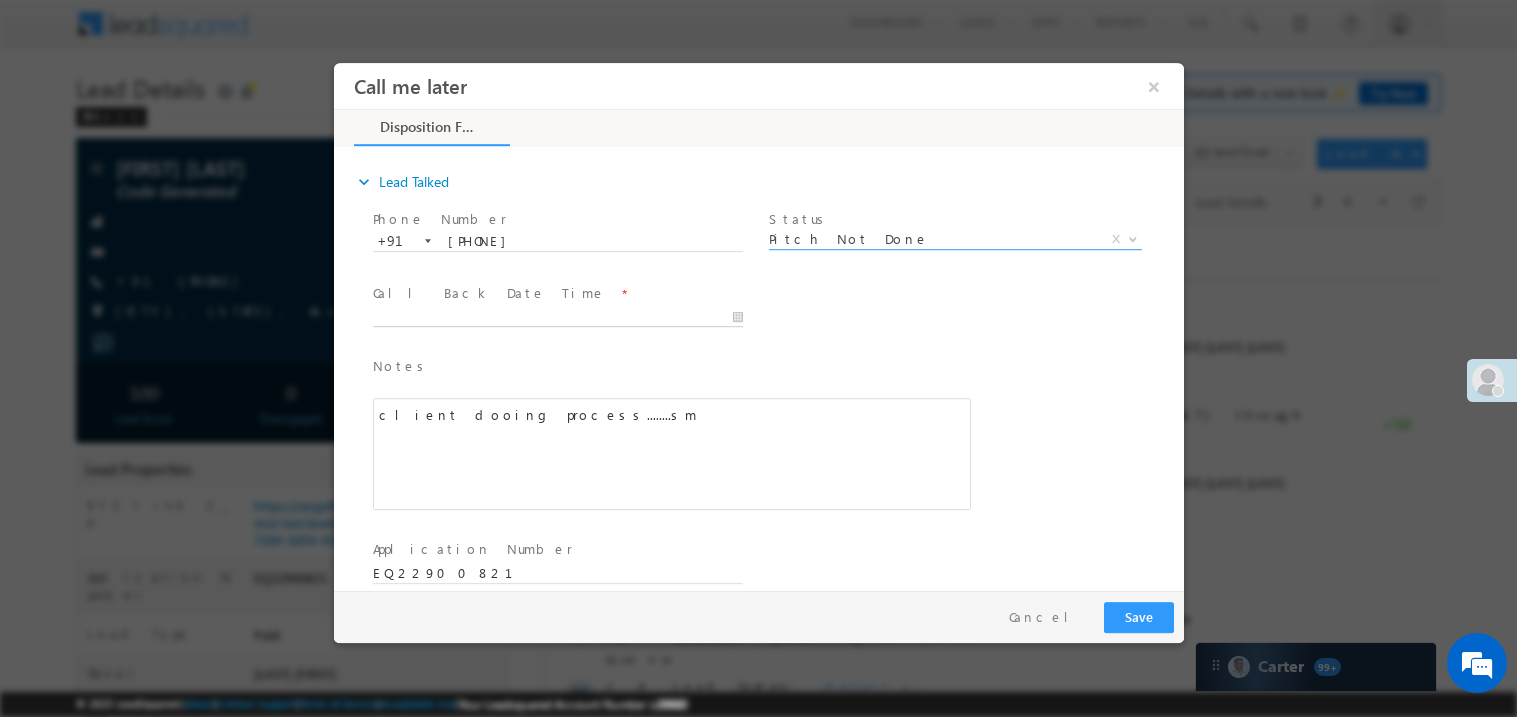 click on "Call me later
×" at bounding box center (758, 325) 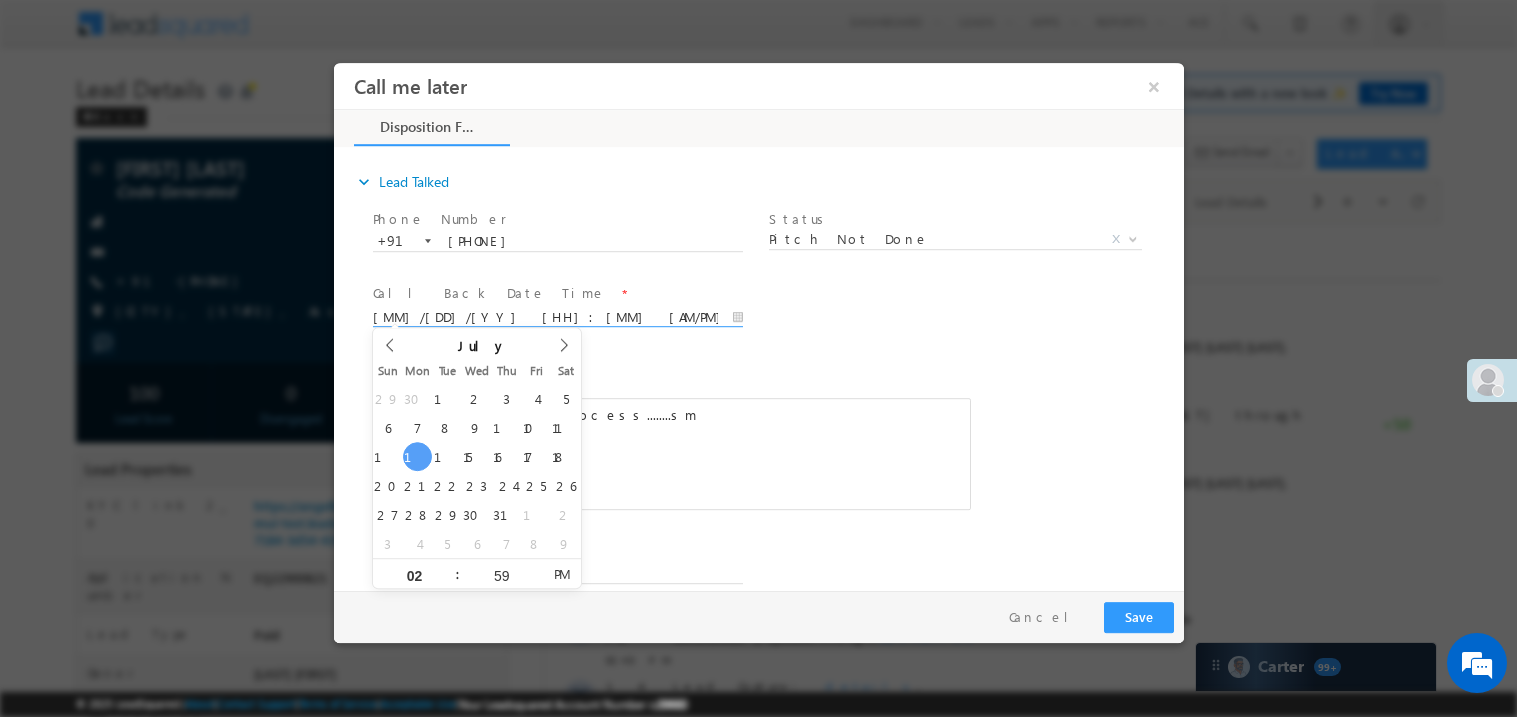 click on "Notes
*
client dooing process........sm   Editor toolbars Basic Styles   Bold   Italic   Underline Paragraph   Insert/Remove Numbered List   Insert/Remove Bulleted List expandable   More Options Press ALT 0 for help client dooing process........sm" at bounding box center (671, 432) 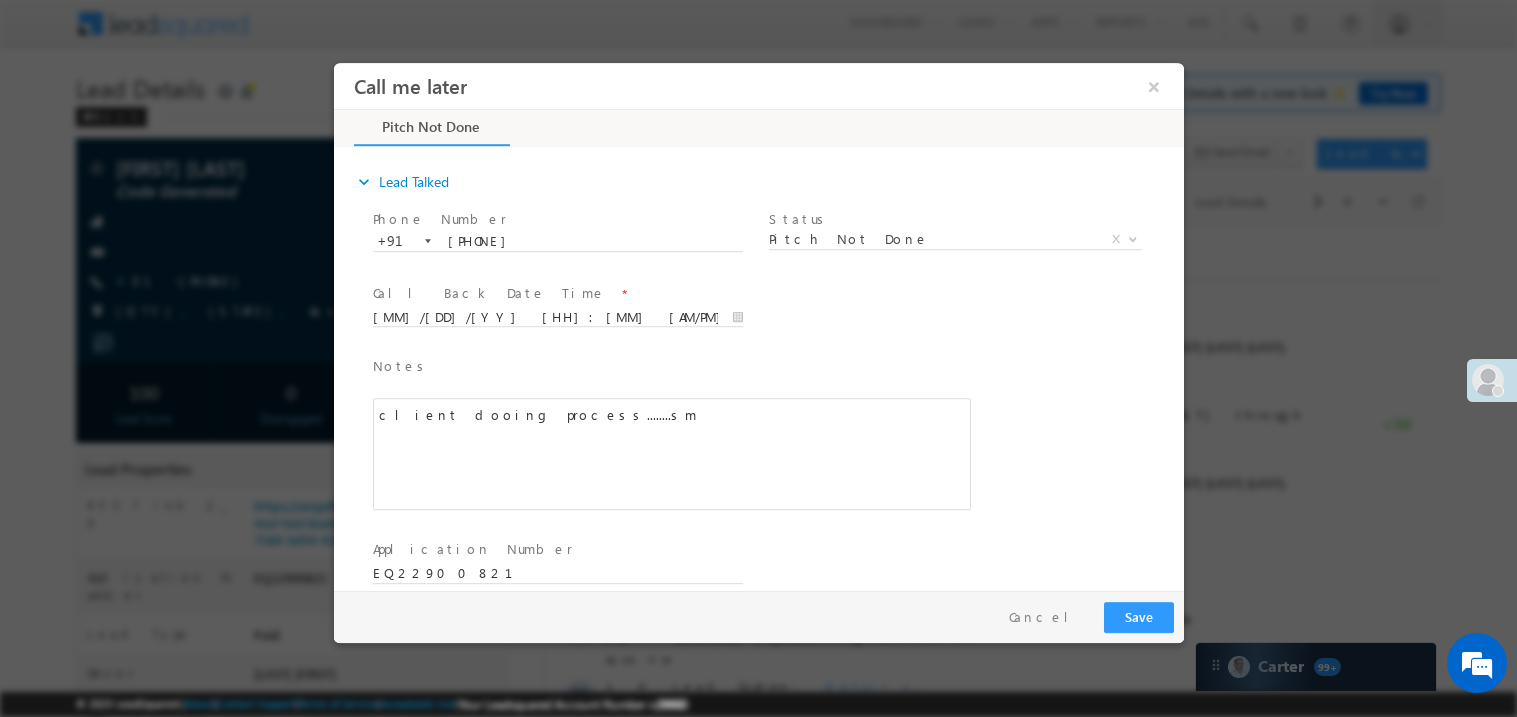 click on "client dooing process........sm" at bounding box center (671, 453) 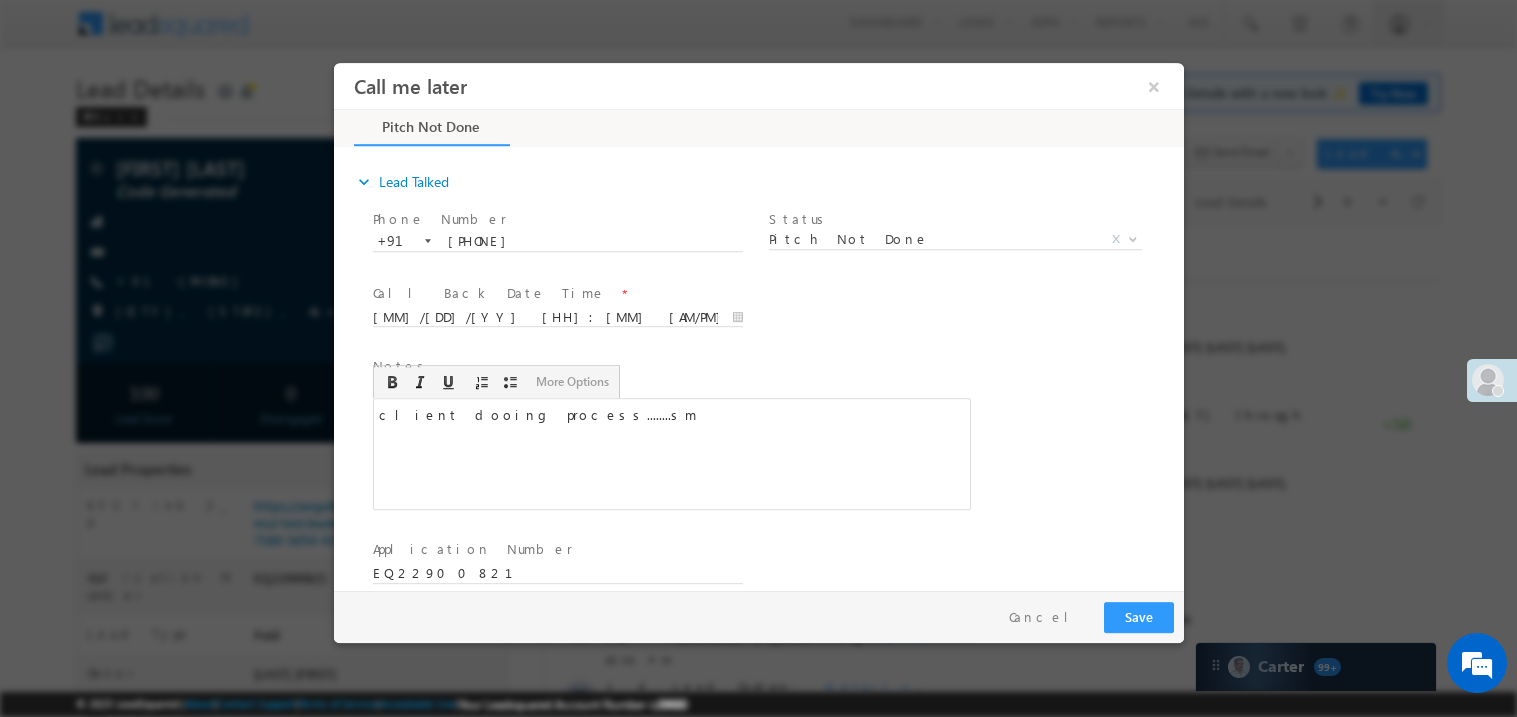 type 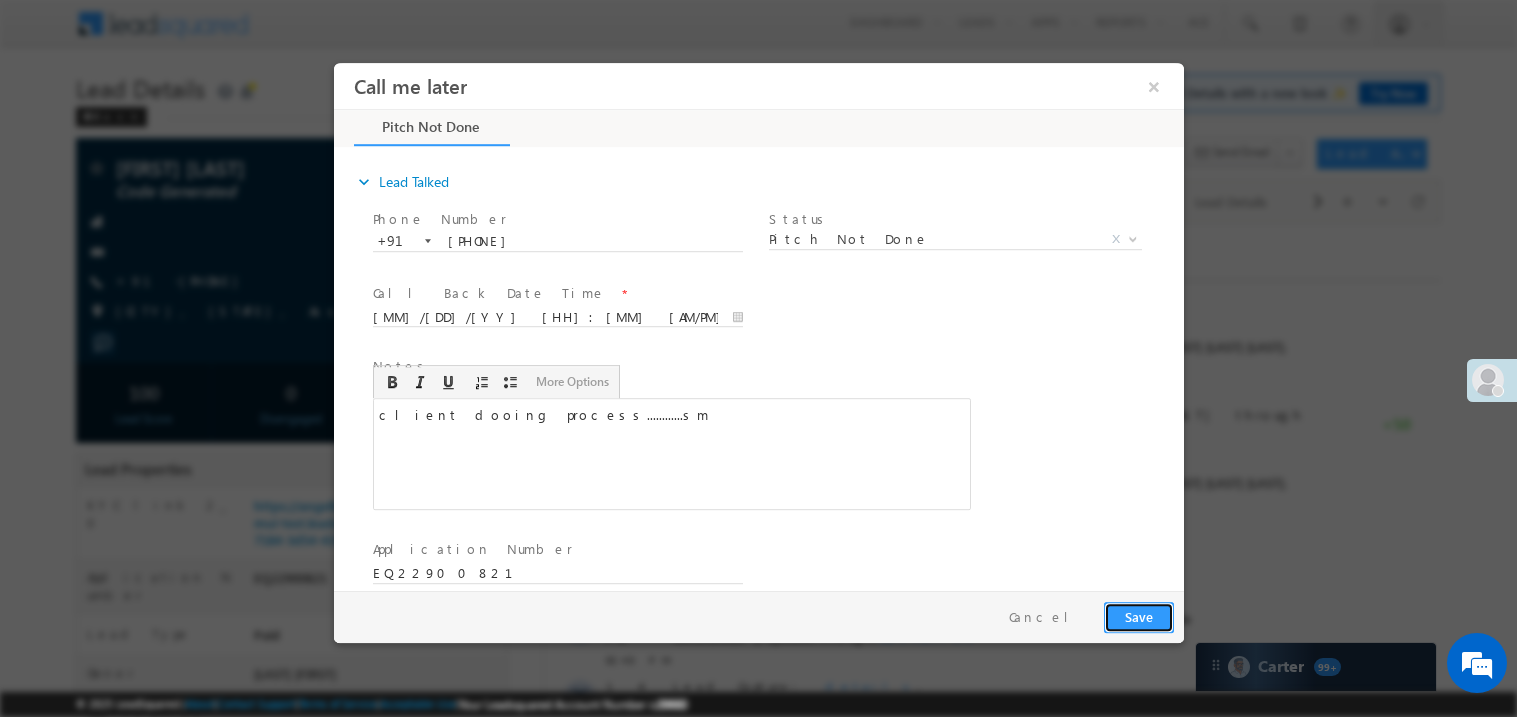 click on "Save" at bounding box center (1138, 616) 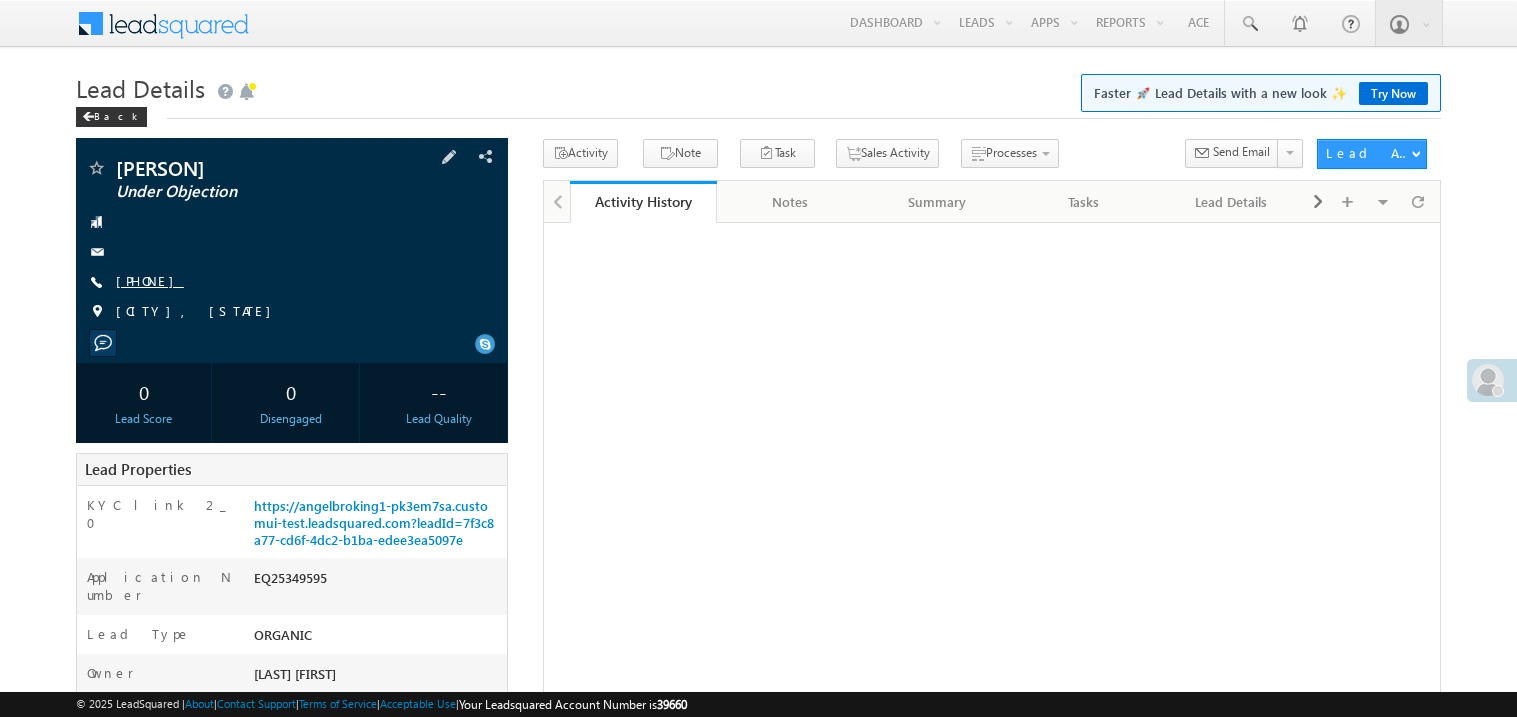 scroll, scrollTop: 0, scrollLeft: 0, axis: both 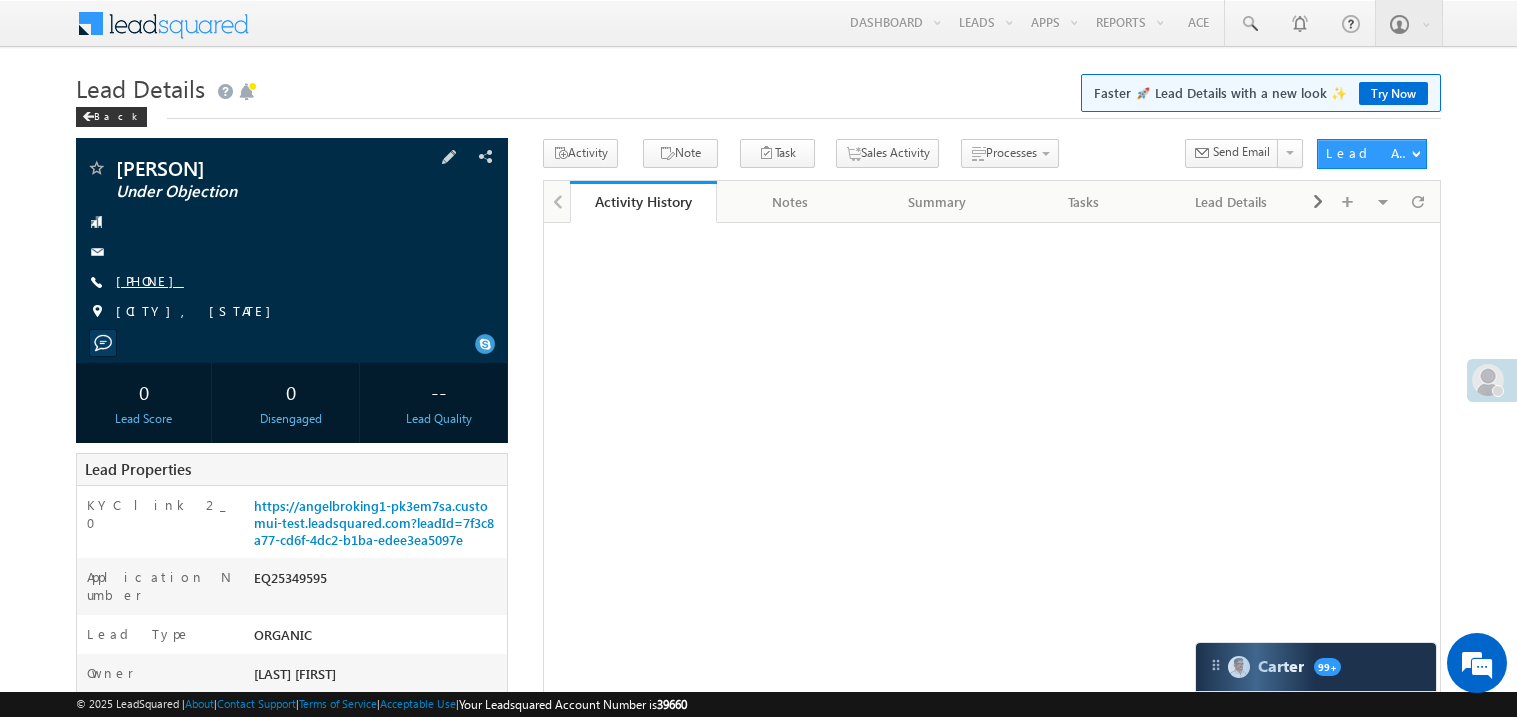 click on "[PHONE]" at bounding box center (150, 280) 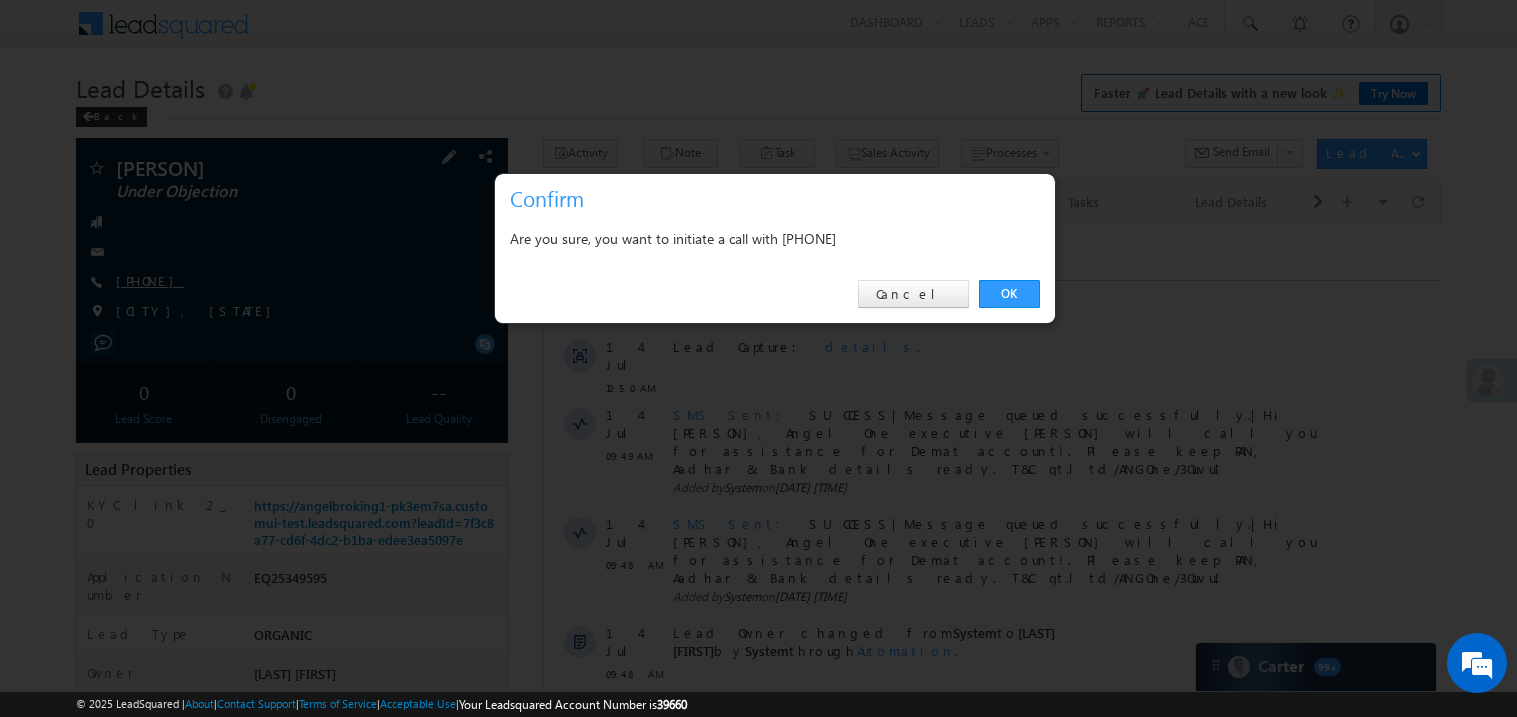 scroll, scrollTop: 0, scrollLeft: 0, axis: both 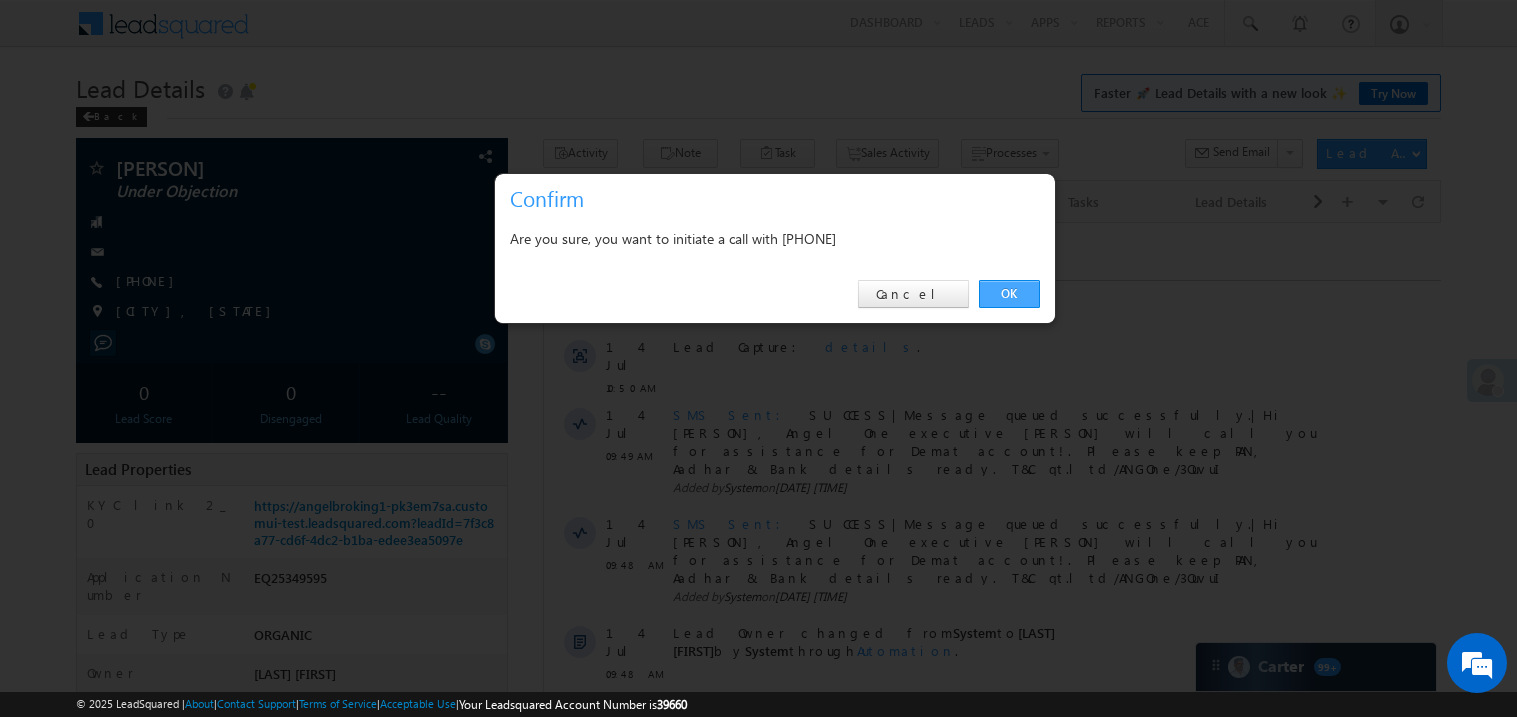 click on "OK" at bounding box center (1009, 294) 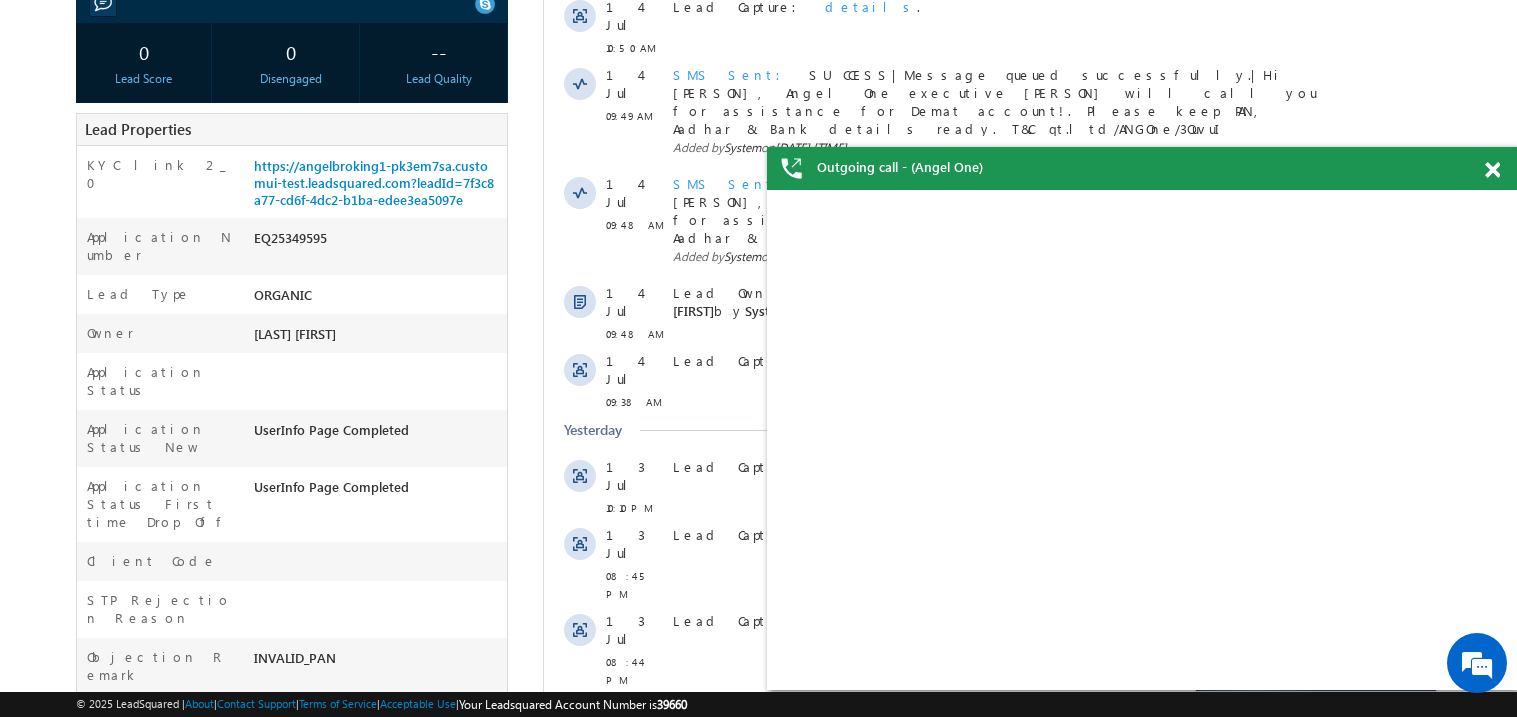 scroll, scrollTop: 399, scrollLeft: 0, axis: vertical 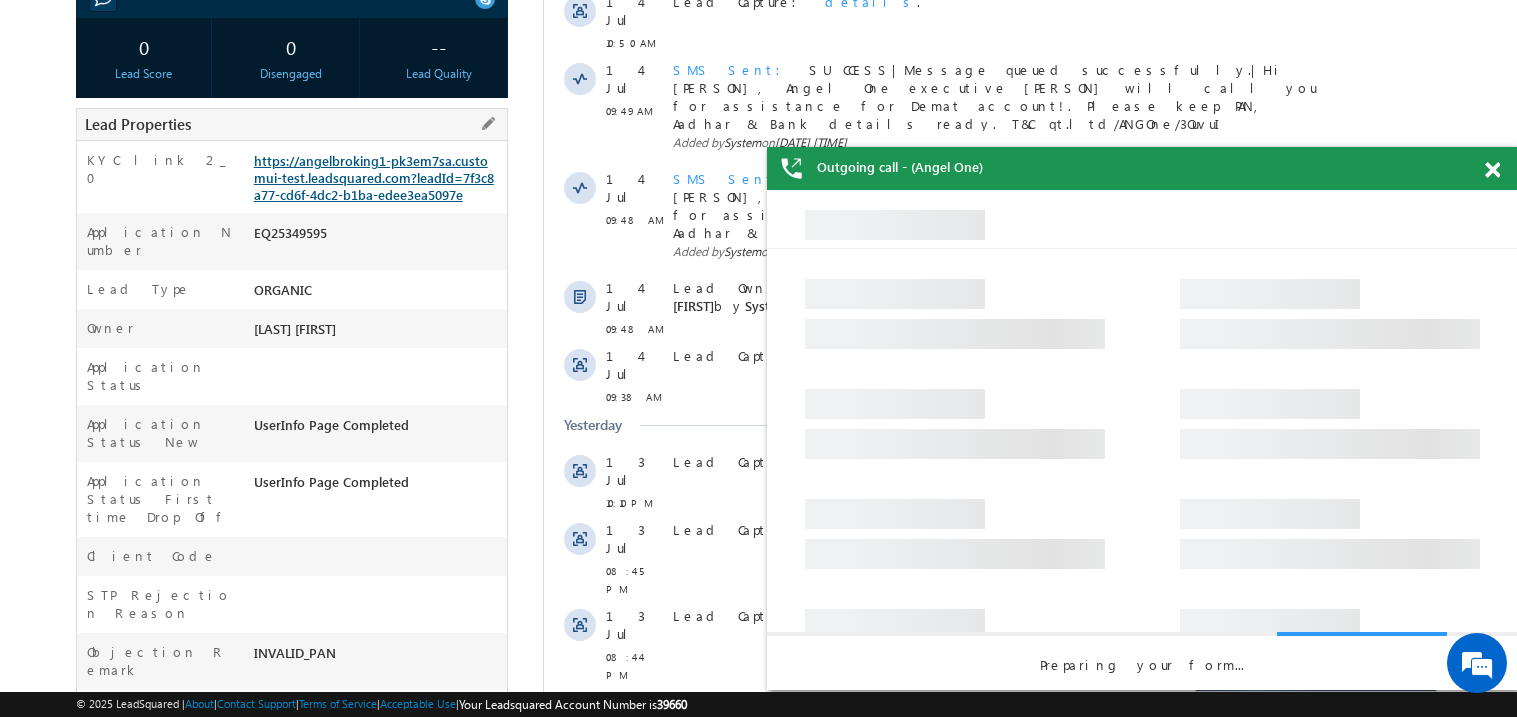 click on "https://angelbroking1-pk3em7sa.customui-test.leadsquared.com?leadId=7f3c8a77-cd6f-4dc2-b1ba-edee3ea5097e" at bounding box center (374, 177) 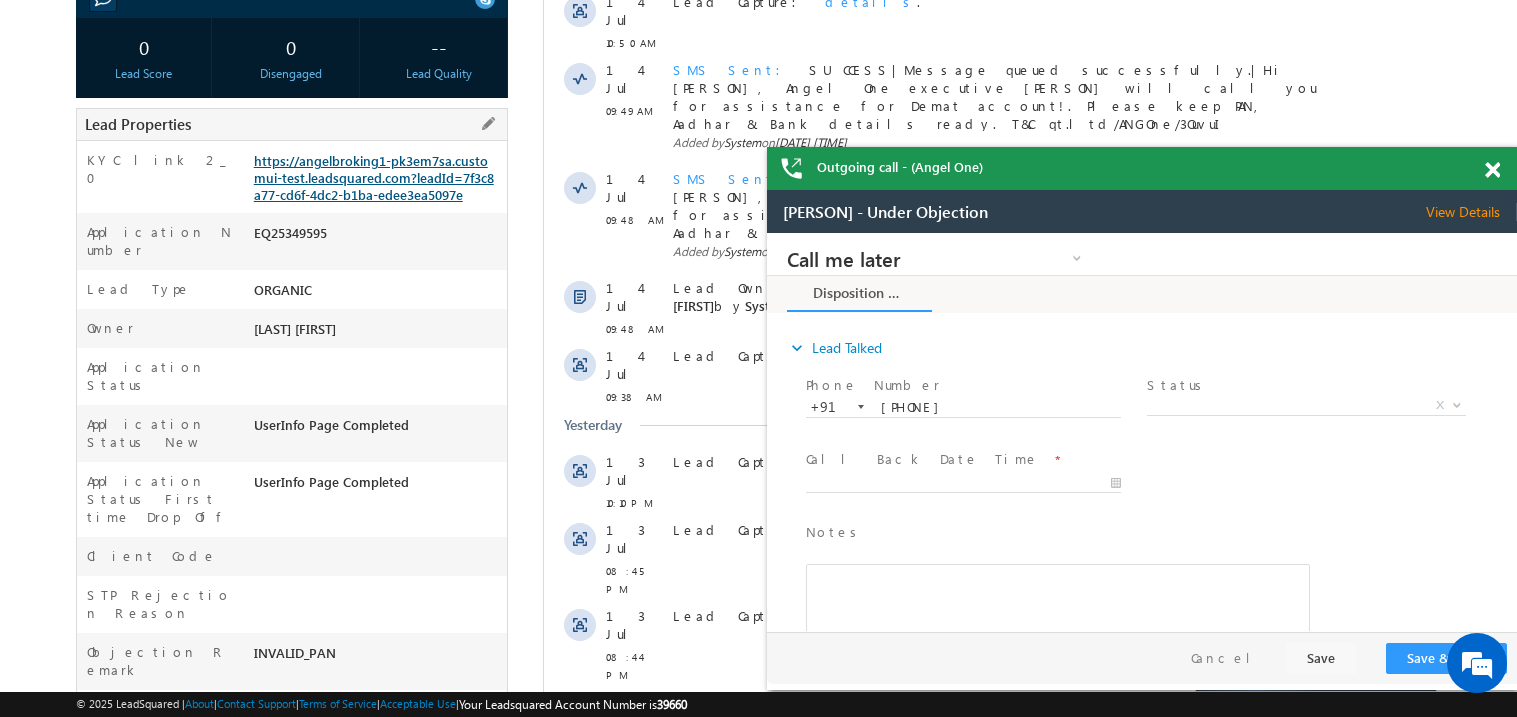 scroll, scrollTop: 0, scrollLeft: 0, axis: both 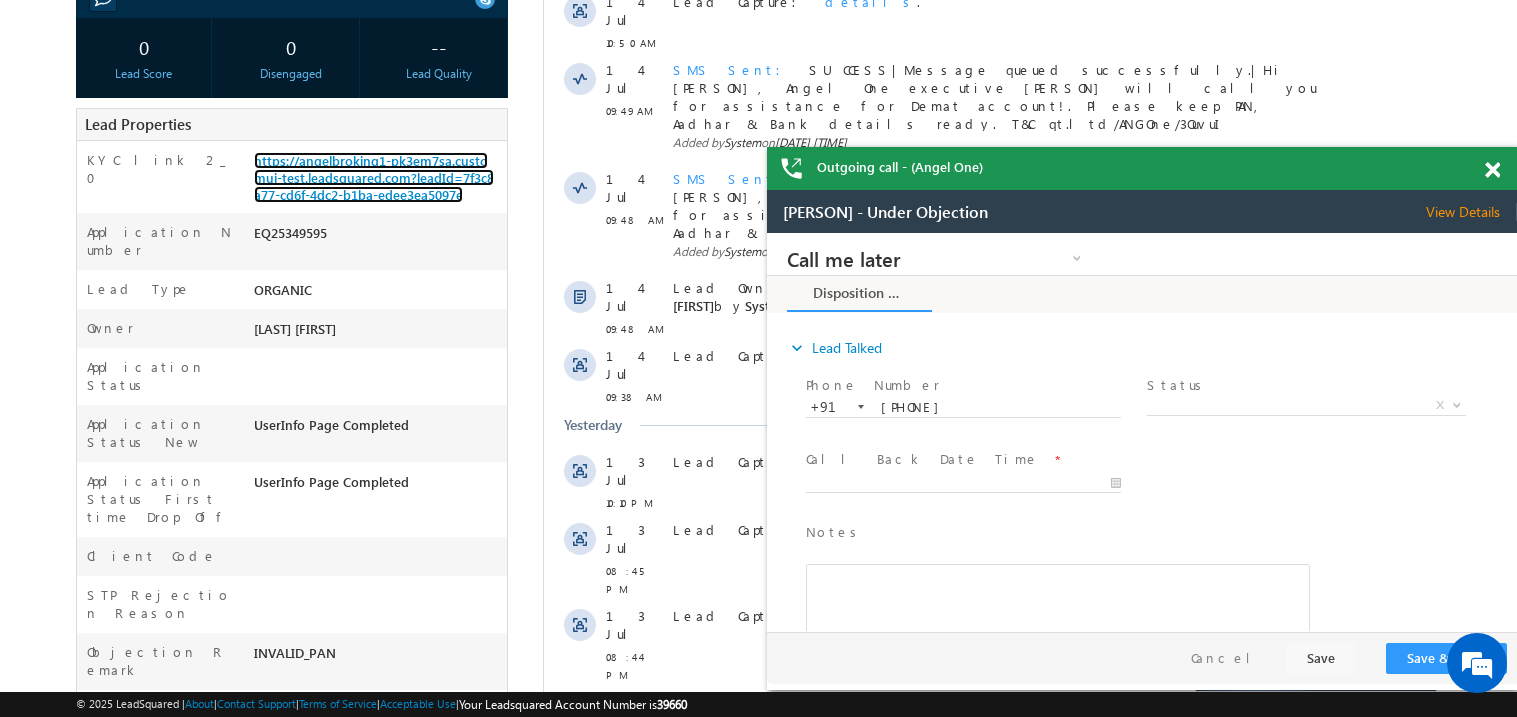 click at bounding box center [1503, 166] 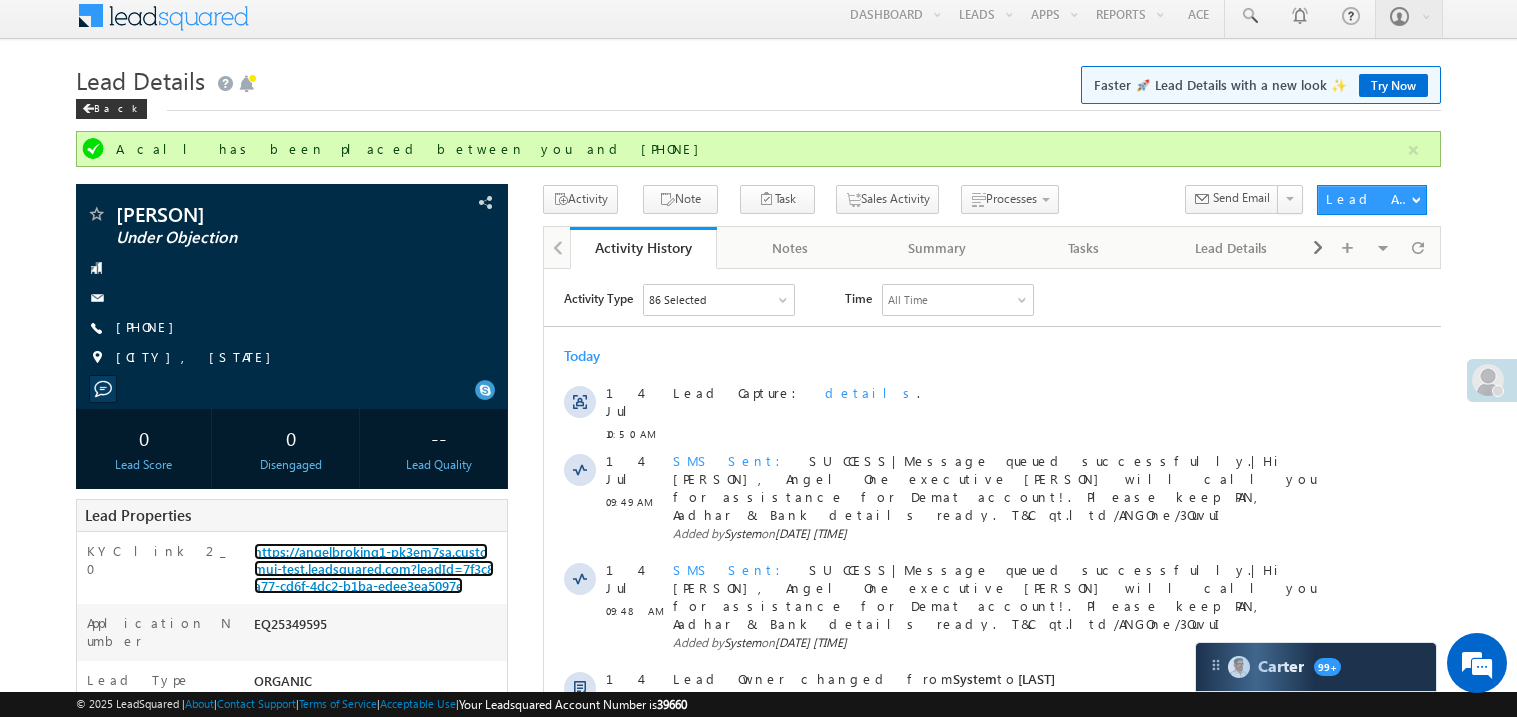 scroll, scrollTop: 0, scrollLeft: 0, axis: both 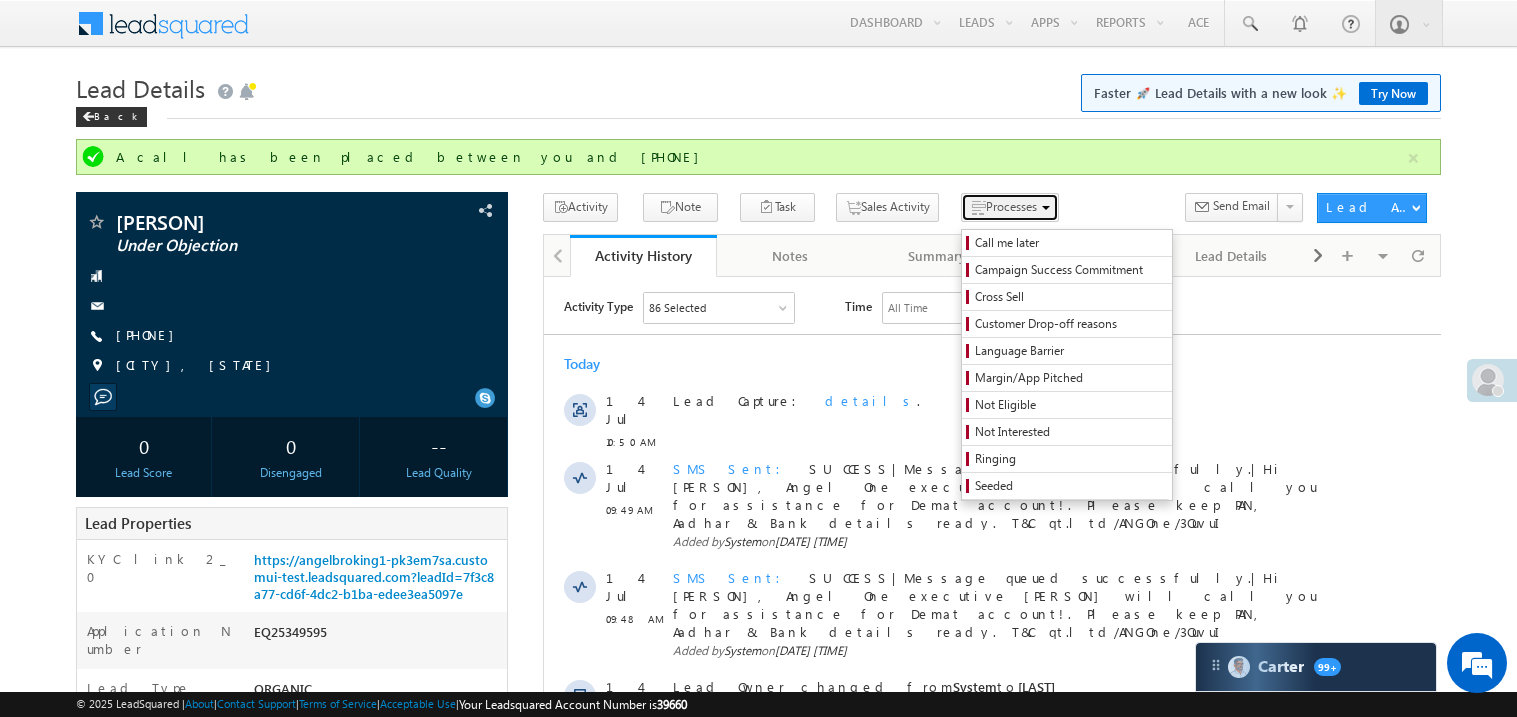 click on "Processes" at bounding box center [1011, 206] 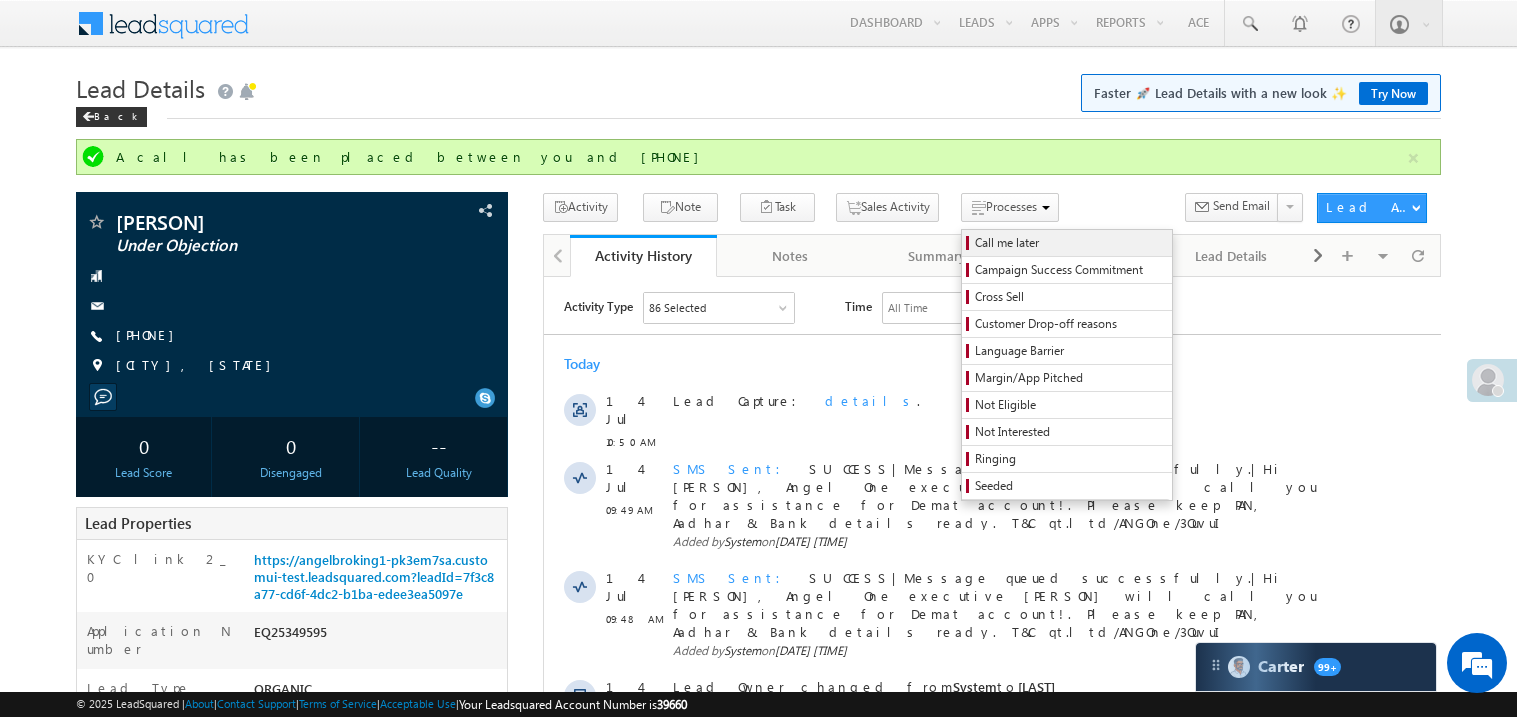 click on "Call me later" at bounding box center (1070, 243) 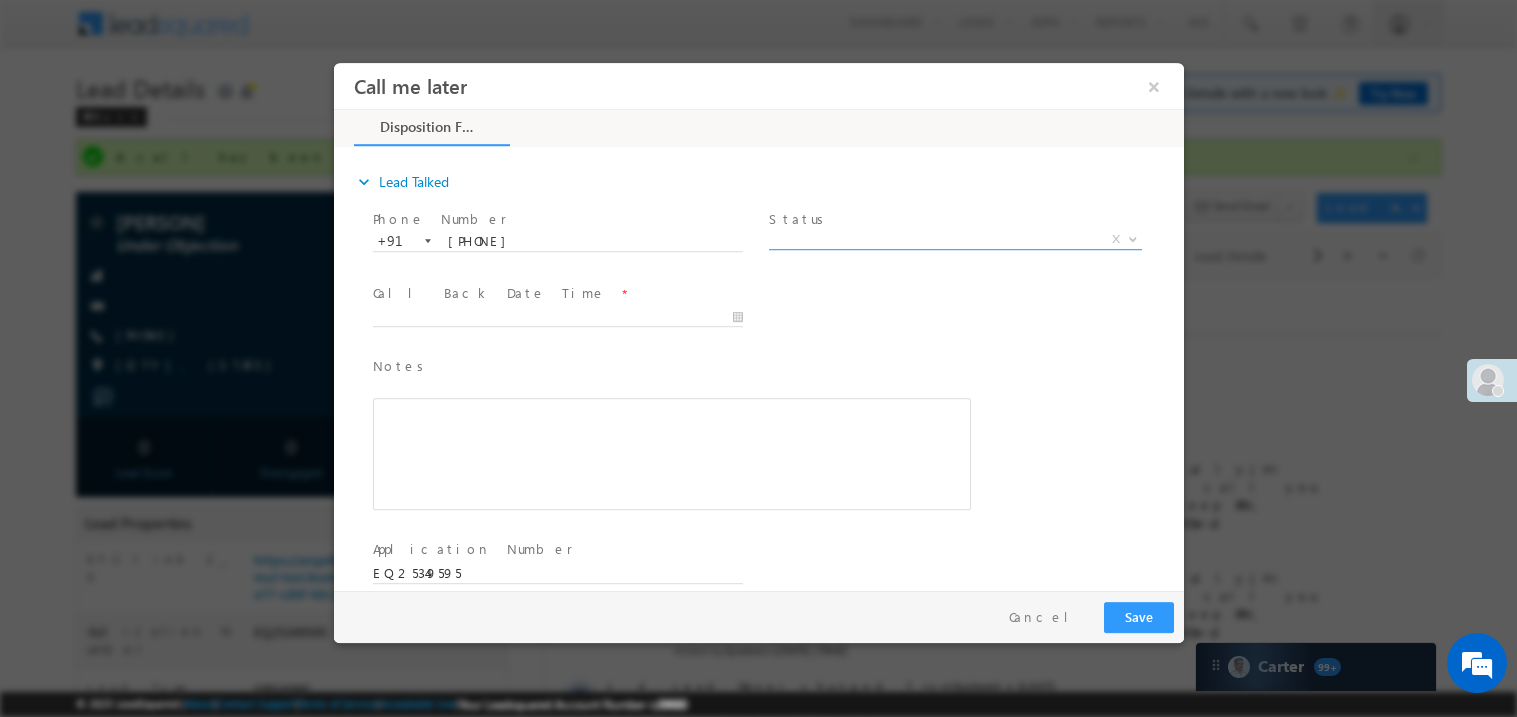 scroll, scrollTop: 0, scrollLeft: 0, axis: both 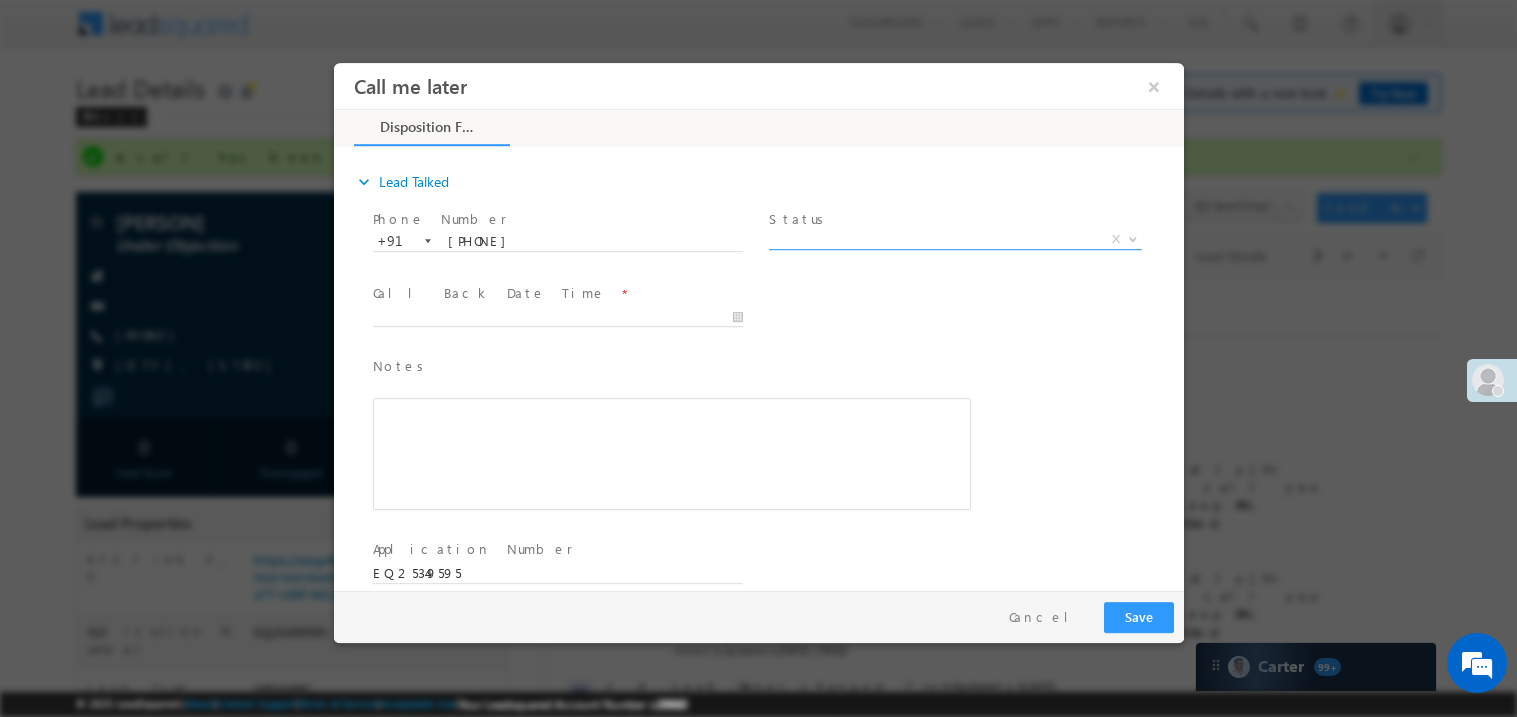 click on "X" at bounding box center (954, 239) 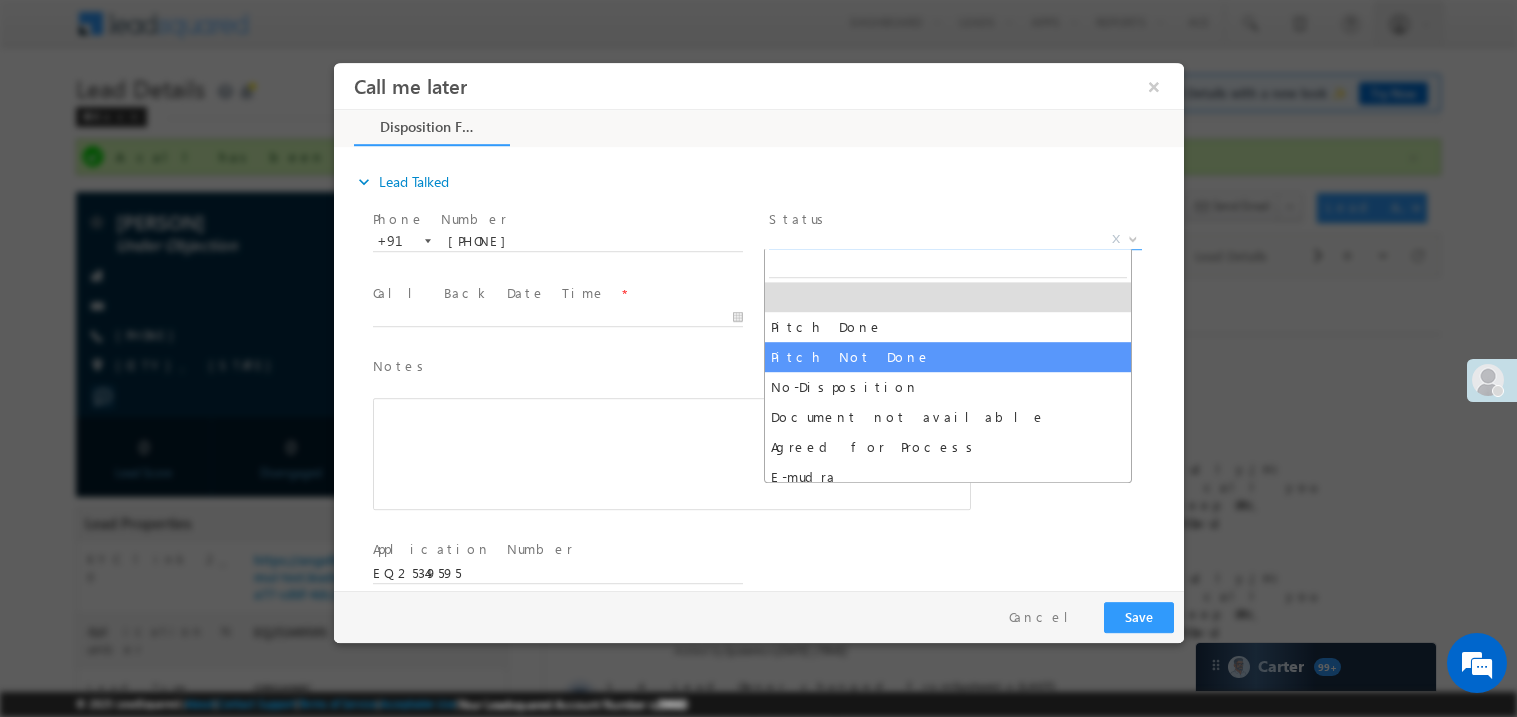 select on "Pitch Not Done" 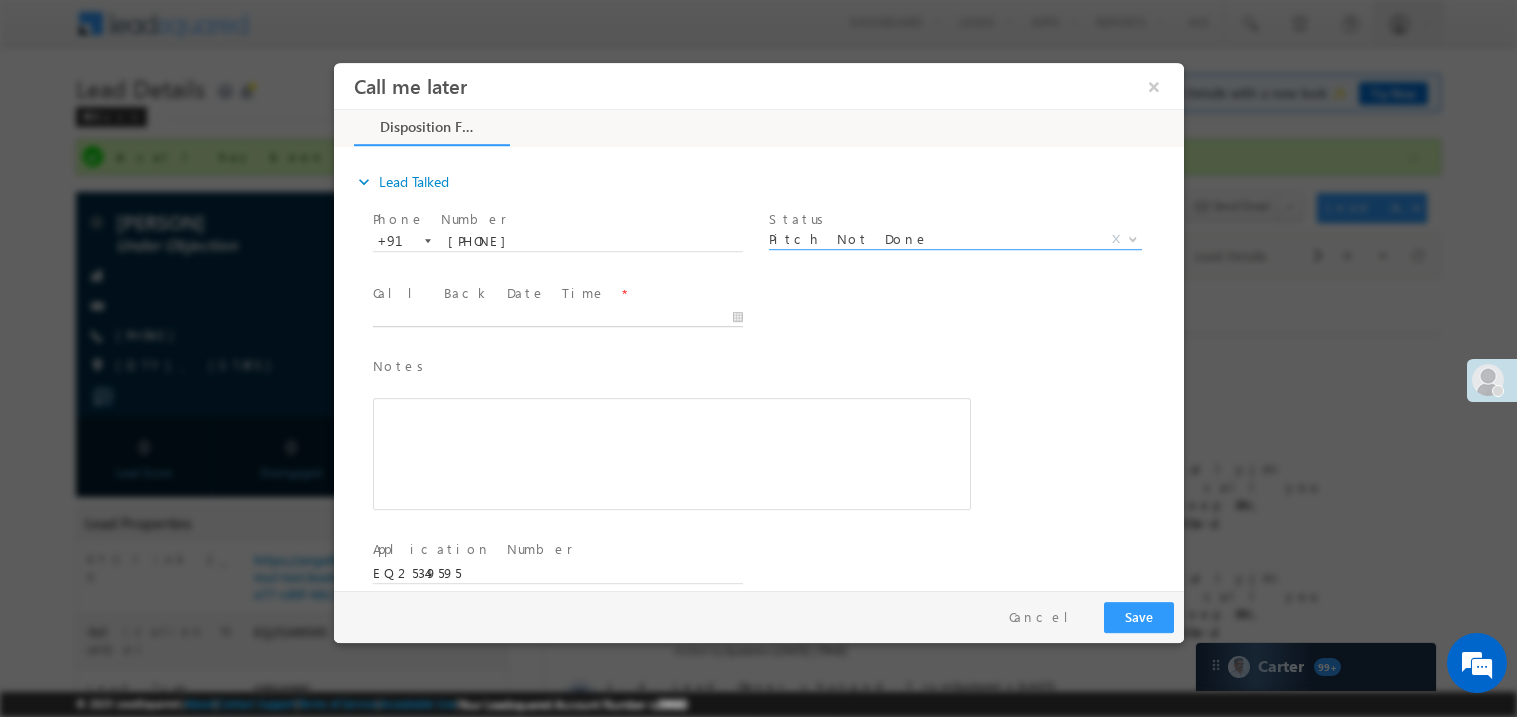 click on "Call me later
×" at bounding box center (758, 325) 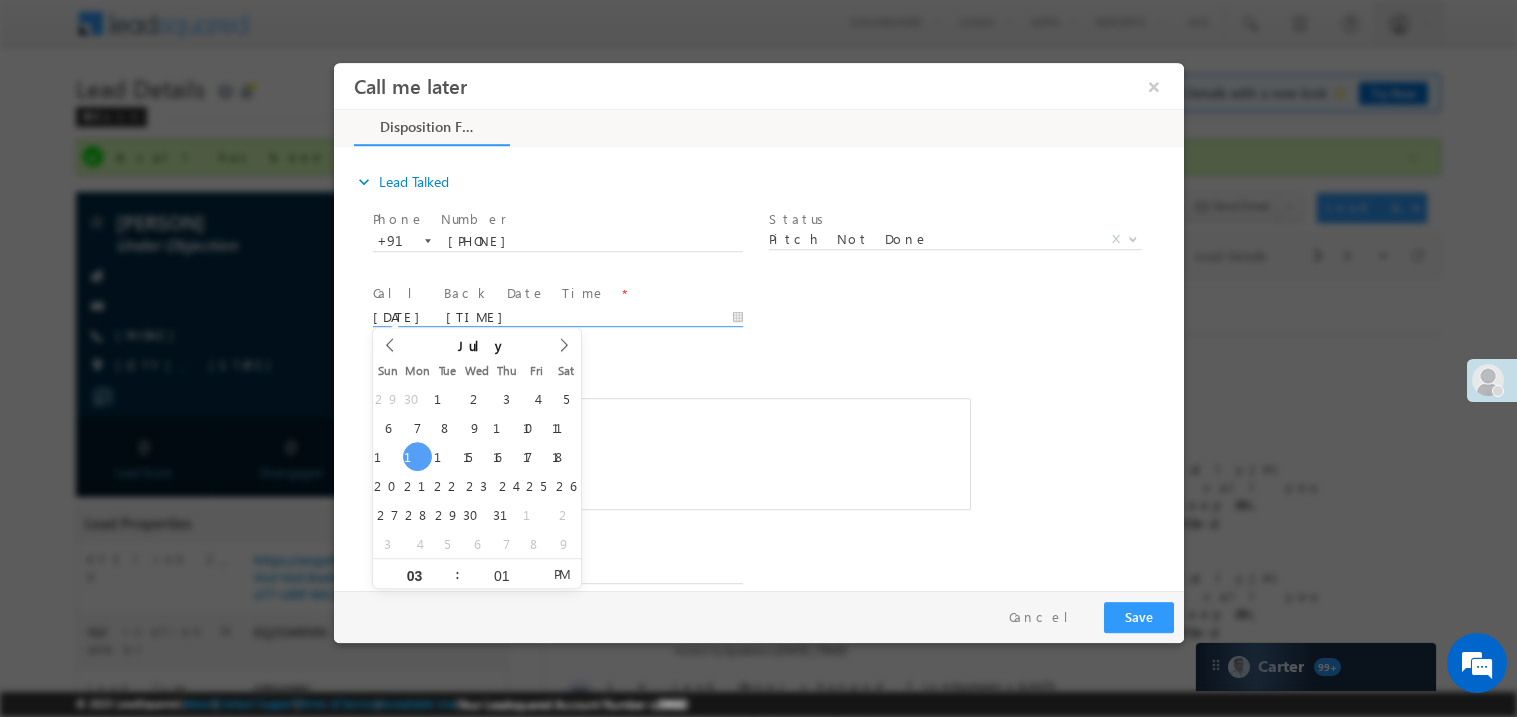 click at bounding box center (671, 453) 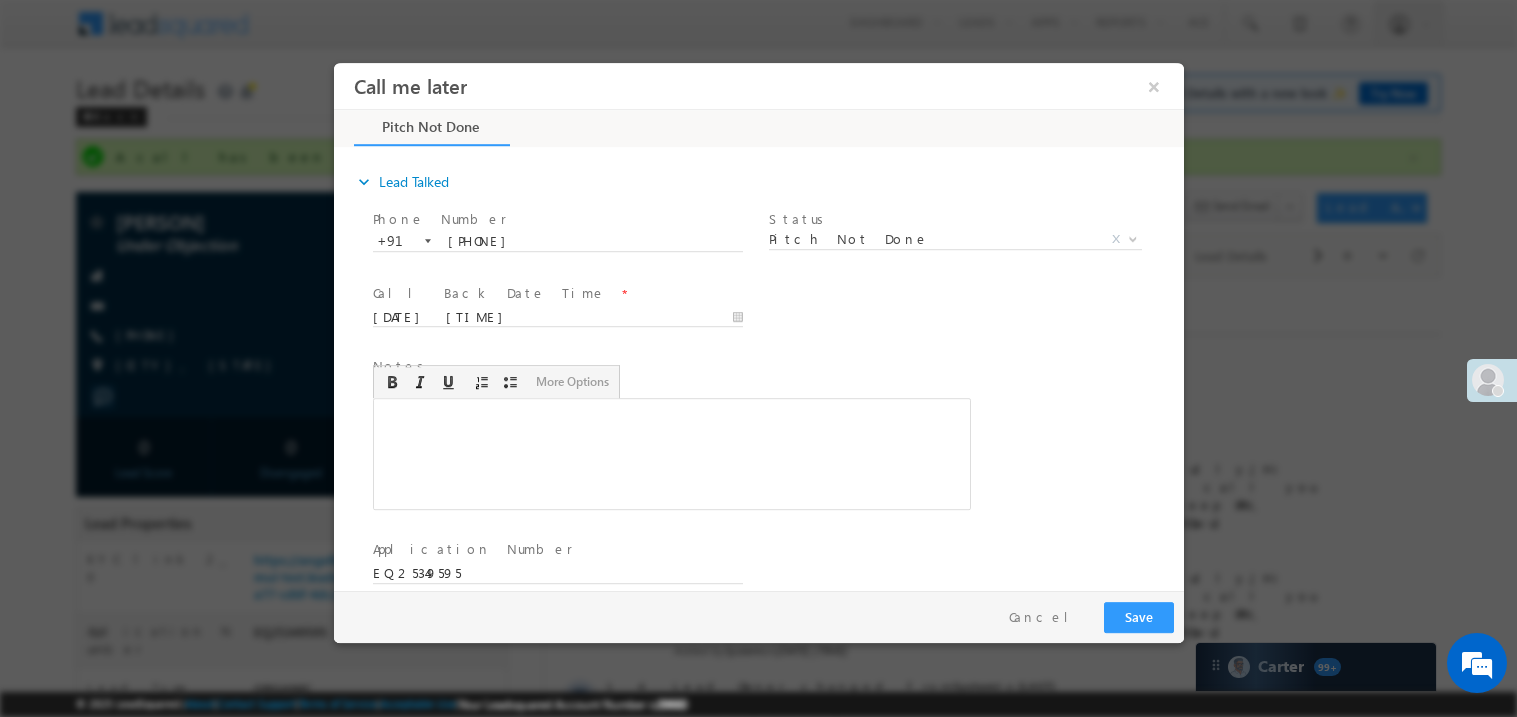 type 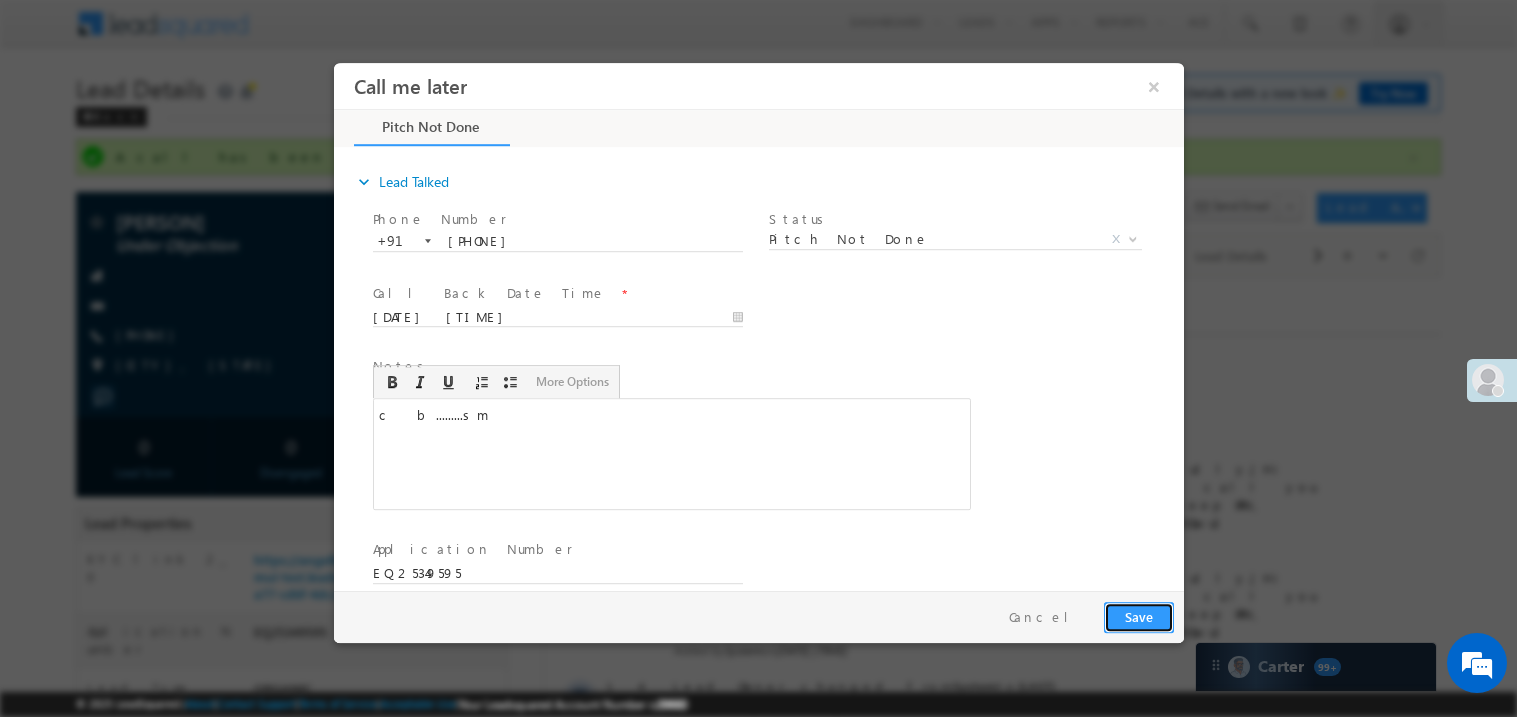 click on "Save" at bounding box center [1138, 616] 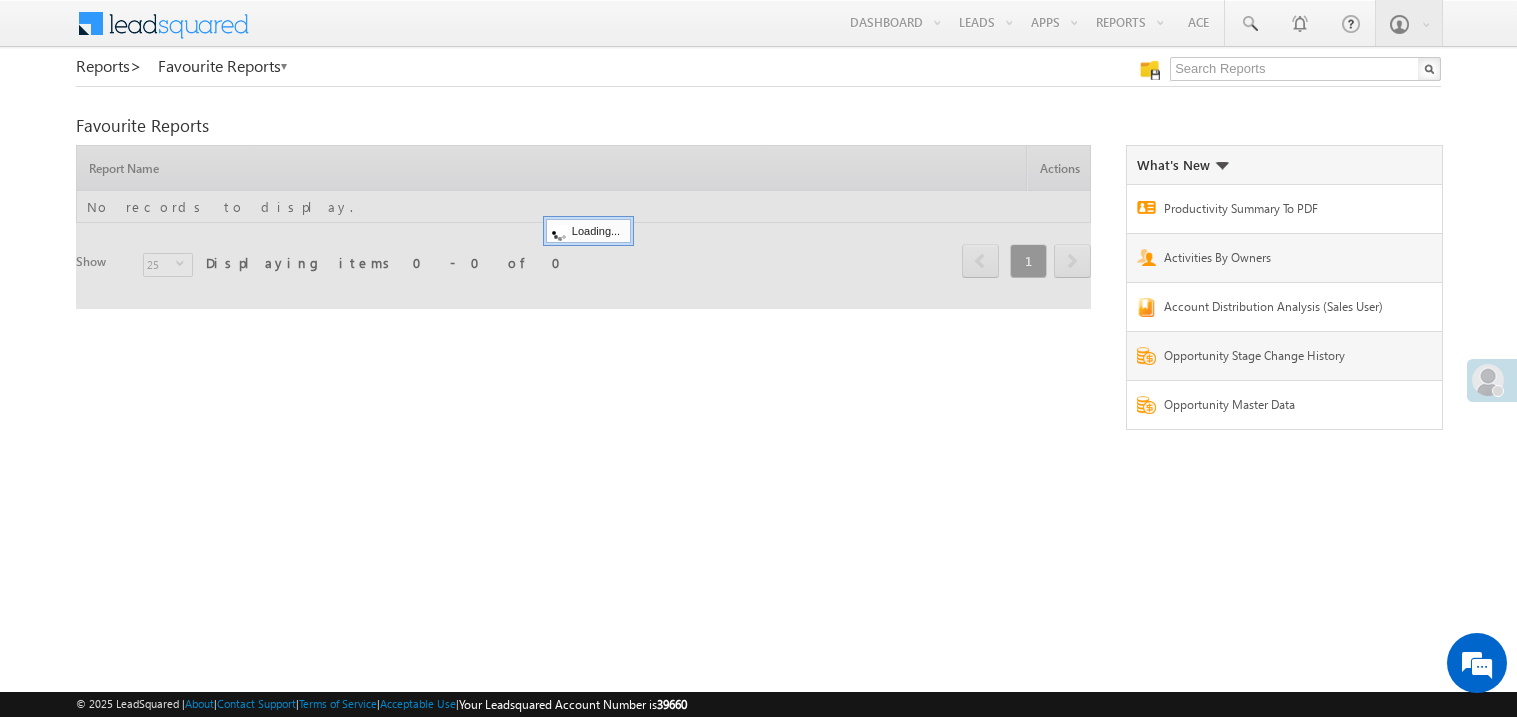scroll, scrollTop: 0, scrollLeft: 0, axis: both 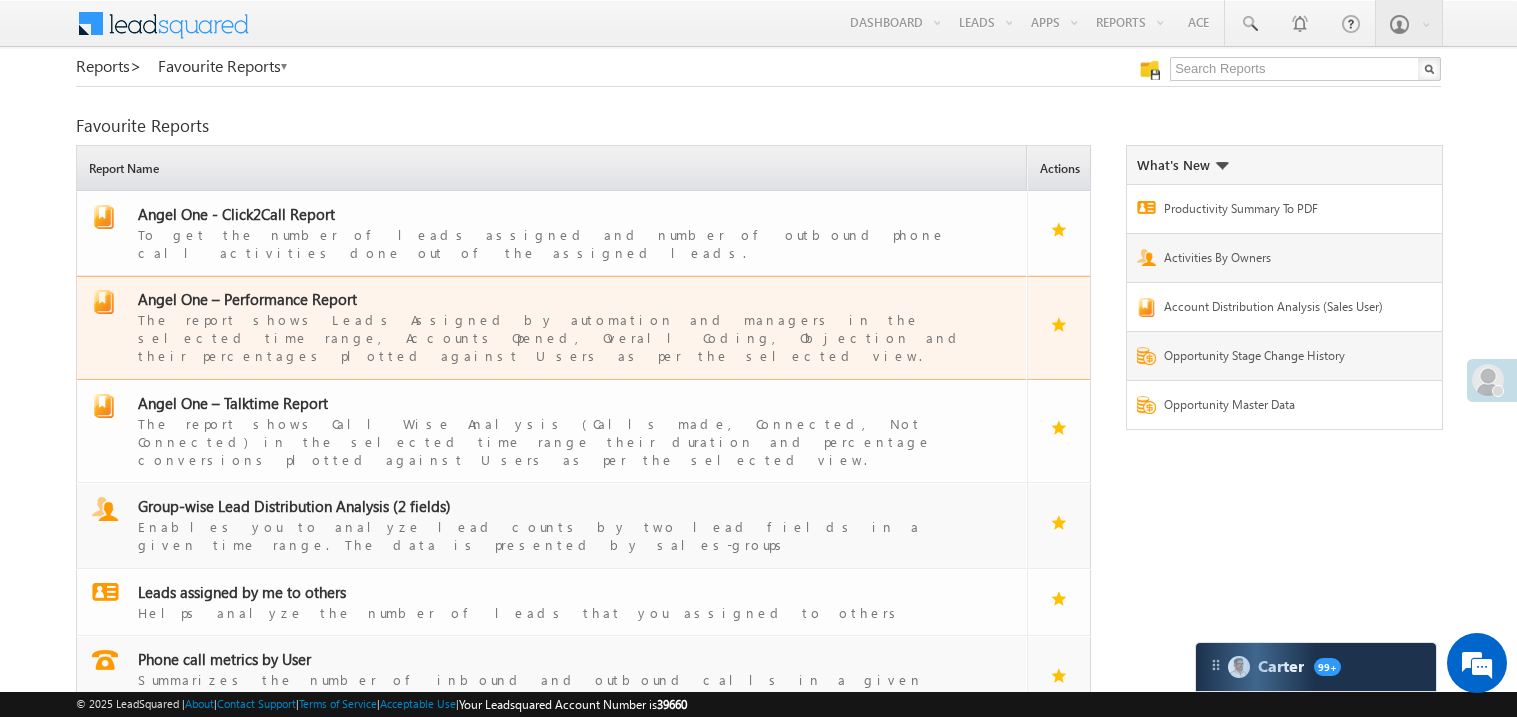 click on "Angel One – Performance Report" at bounding box center [247, 299] 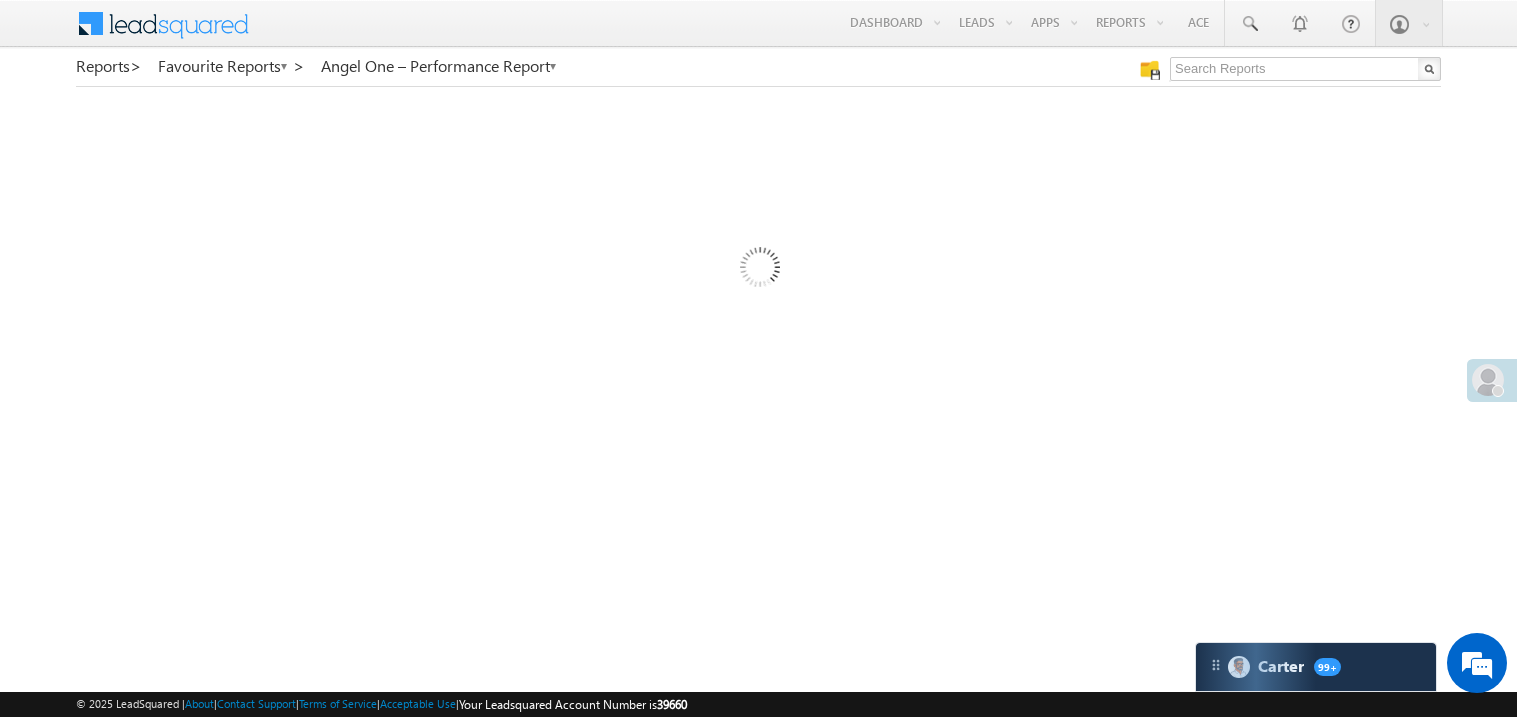scroll, scrollTop: 0, scrollLeft: 0, axis: both 